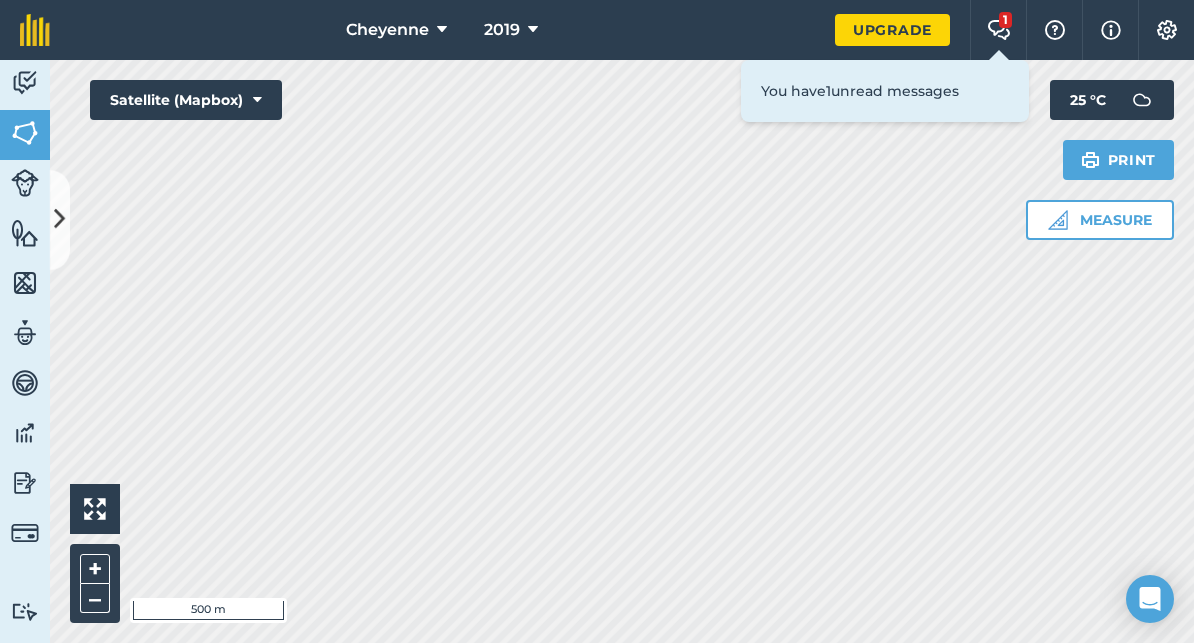 scroll, scrollTop: 0, scrollLeft: 0, axis: both 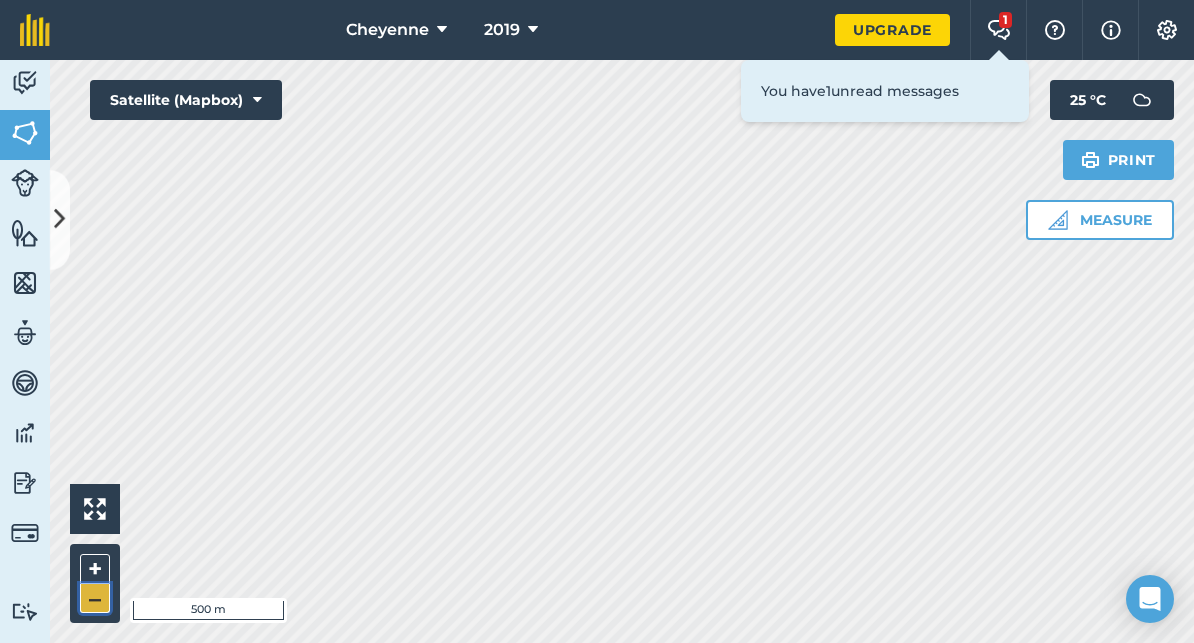 click on "–" at bounding box center [95, 598] 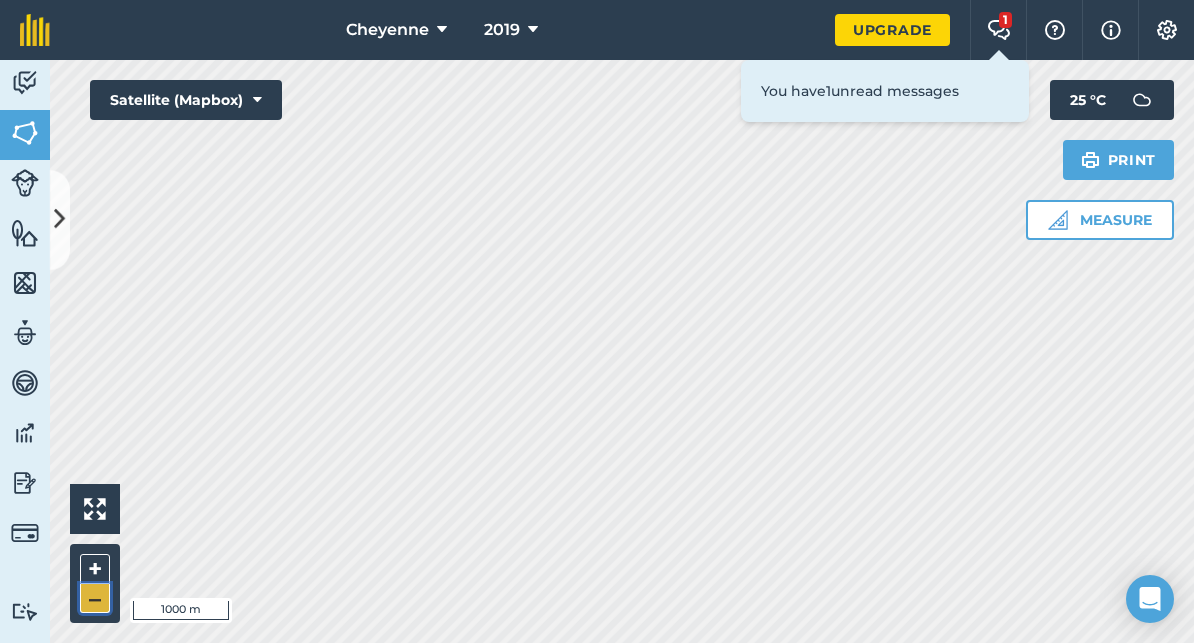 click on "–" at bounding box center (95, 598) 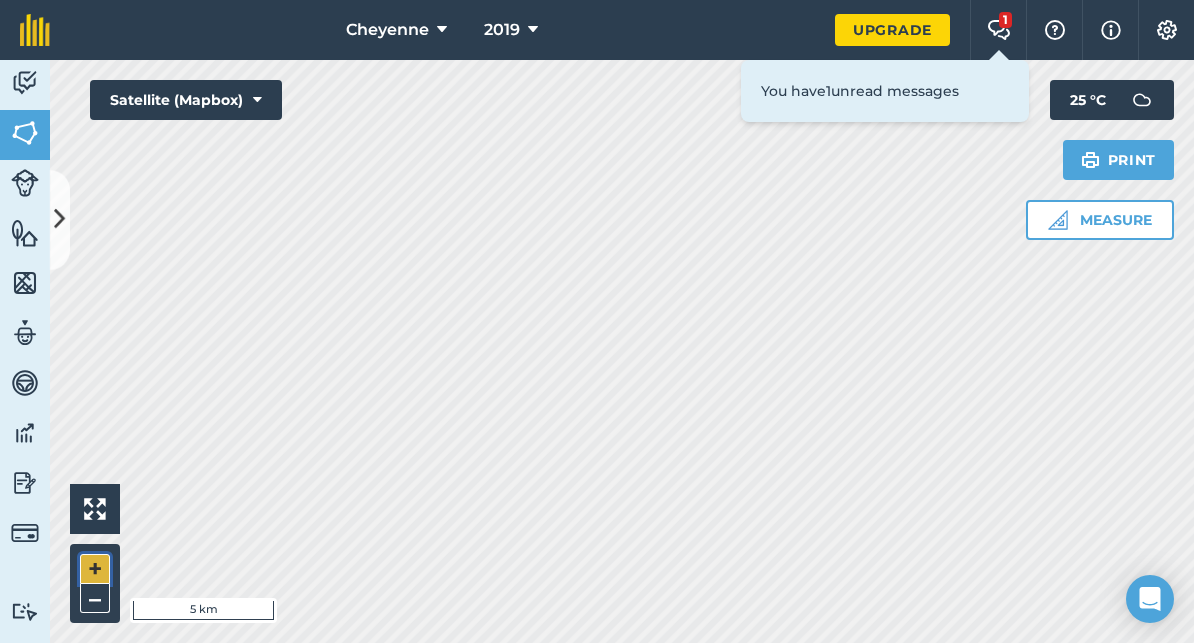 click on "+" at bounding box center [95, 569] 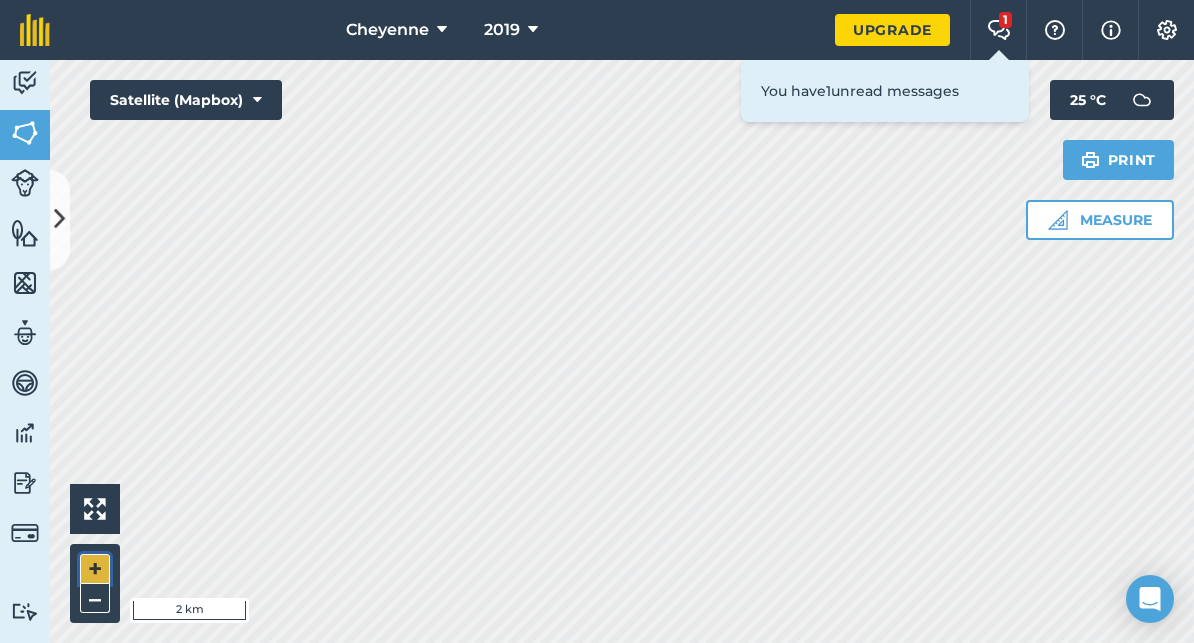 click on "+" at bounding box center (95, 569) 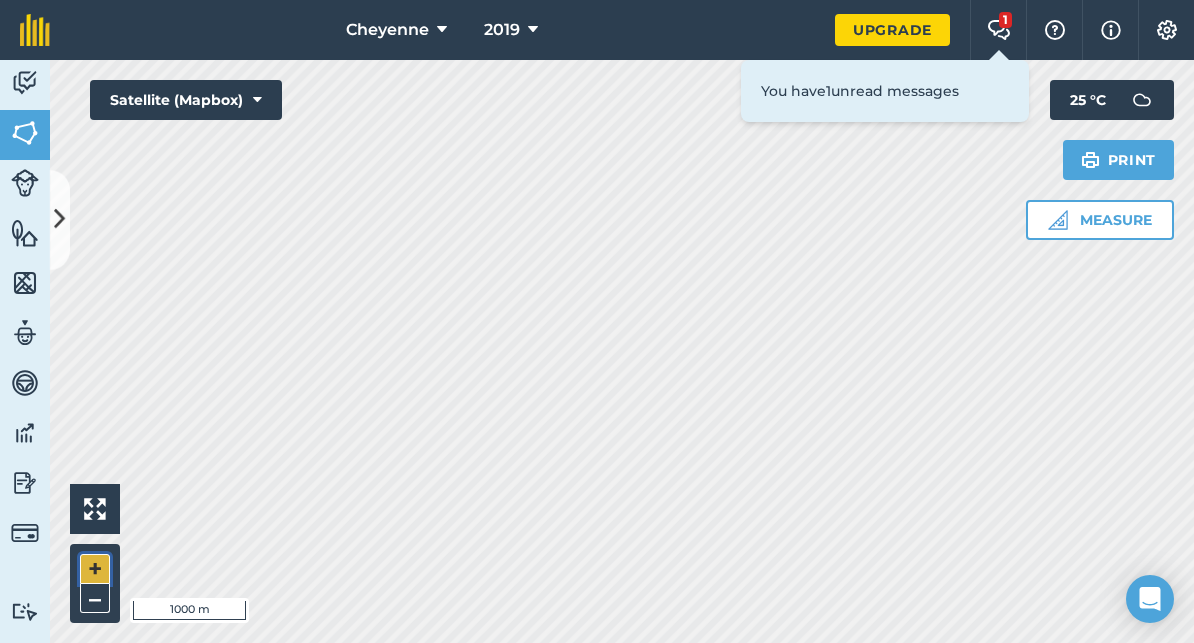 click on "+" at bounding box center (95, 569) 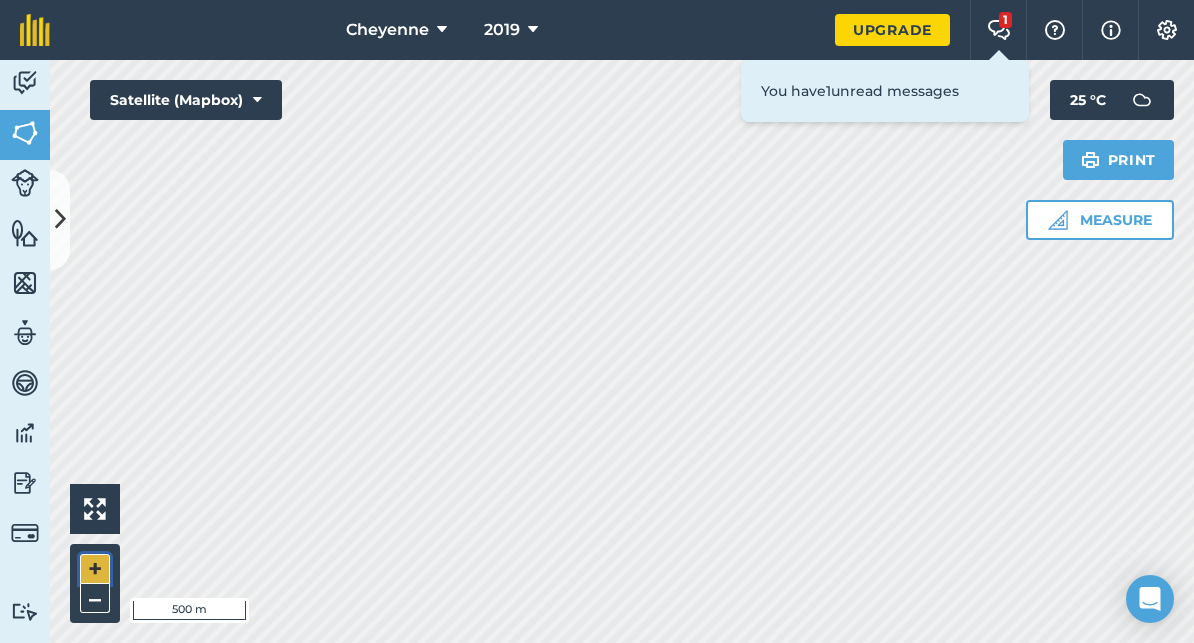 click on "+" at bounding box center [95, 569] 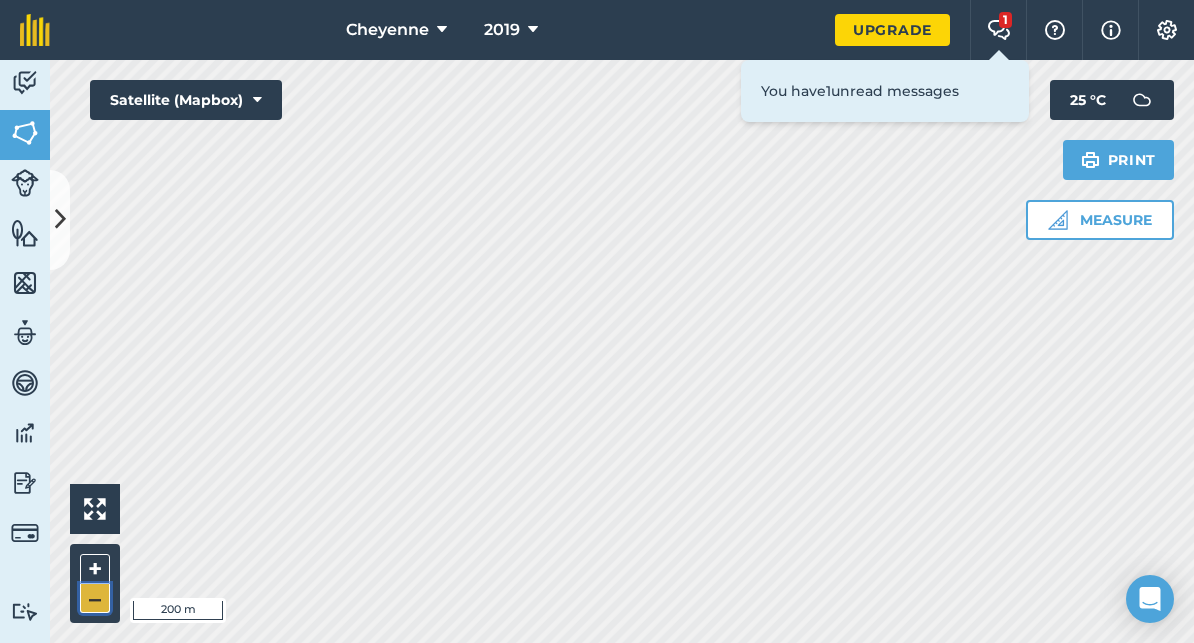 click on "–" at bounding box center [95, 598] 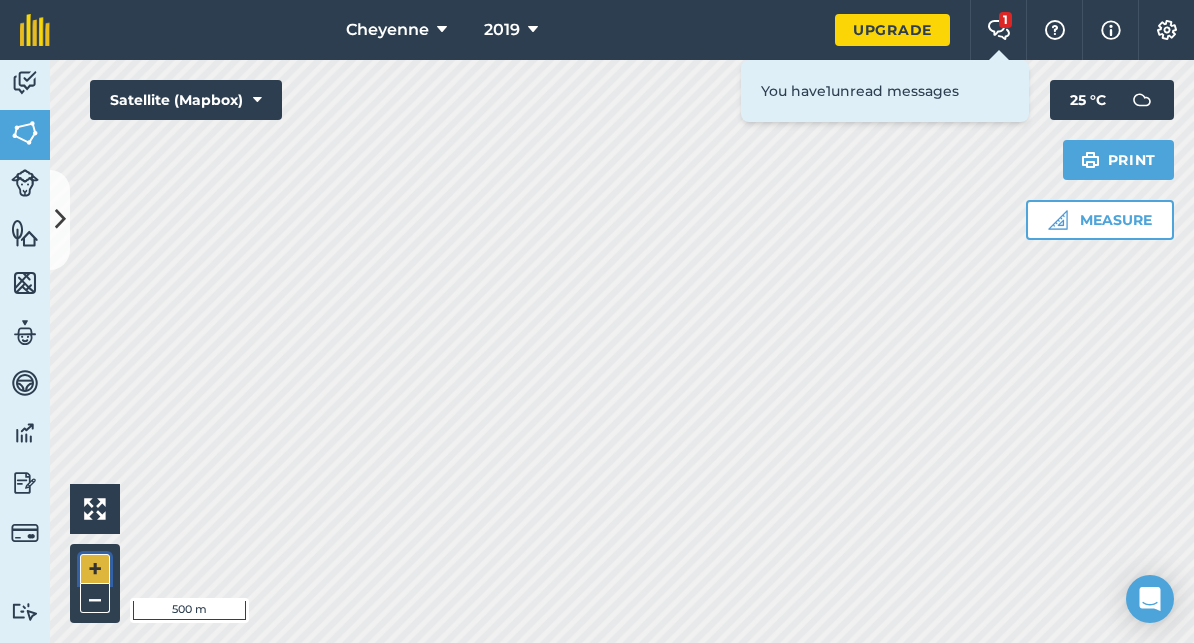 click on "+" at bounding box center [95, 569] 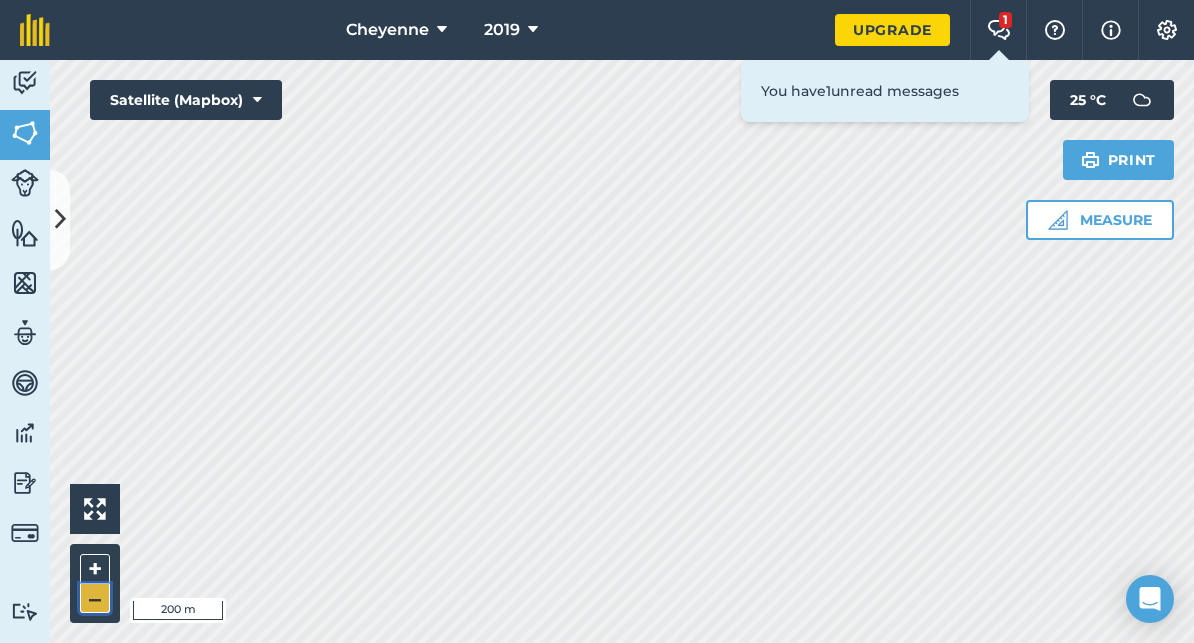 click on "–" at bounding box center [95, 598] 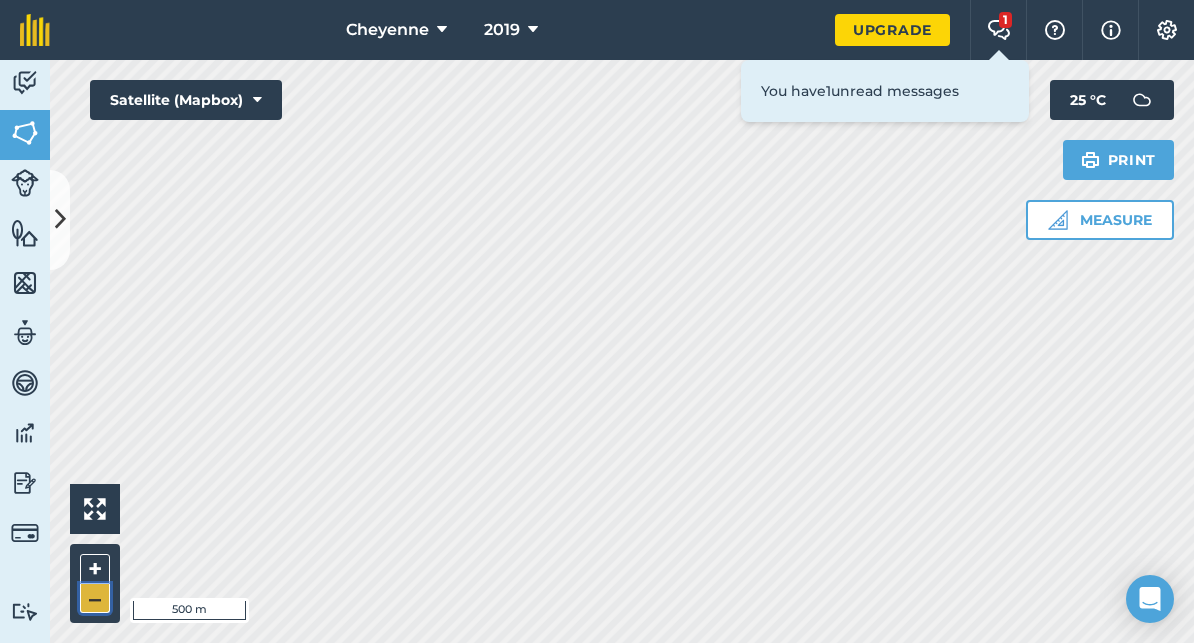 click on "–" at bounding box center (95, 598) 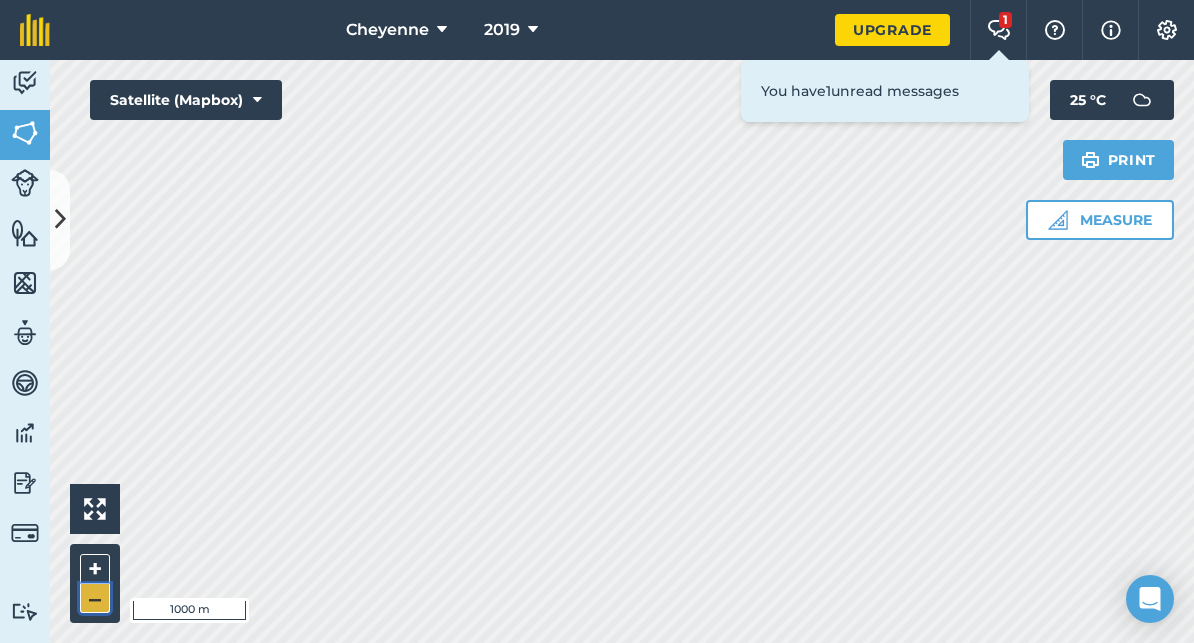 click on "–" at bounding box center (95, 598) 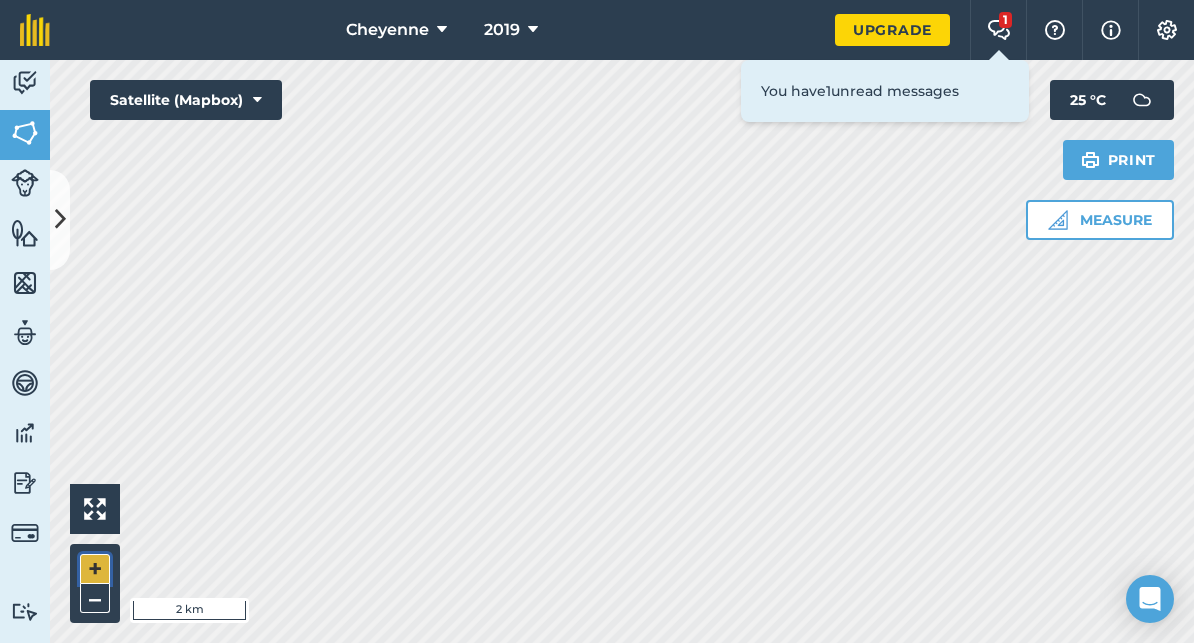click on "+" at bounding box center (95, 569) 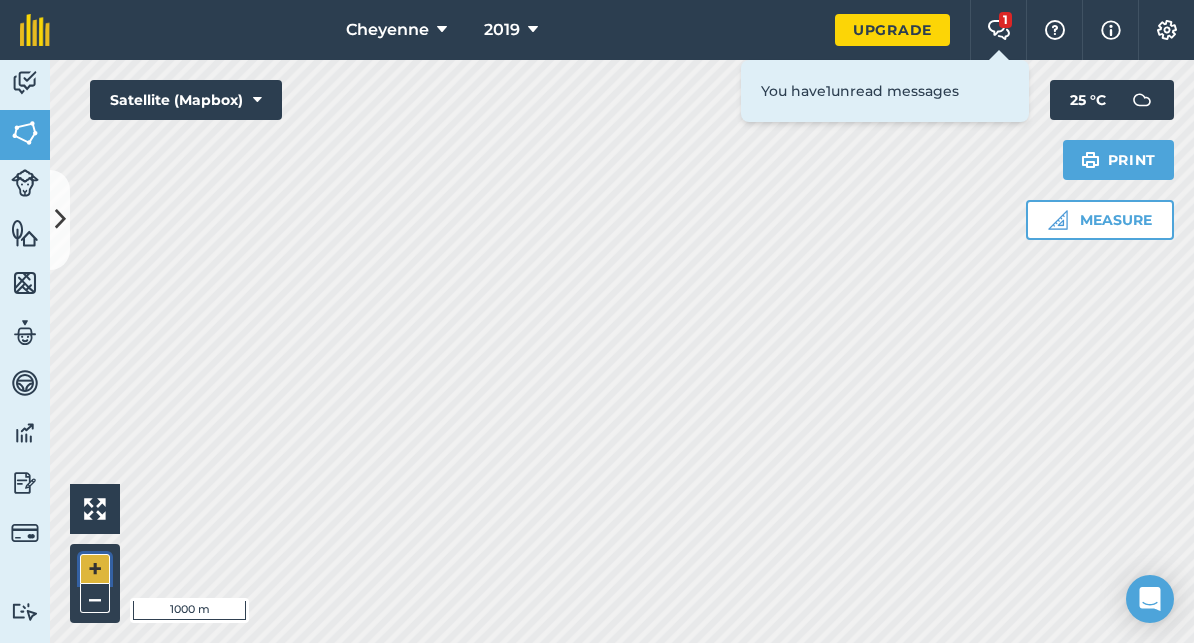 click on "+" at bounding box center [95, 569] 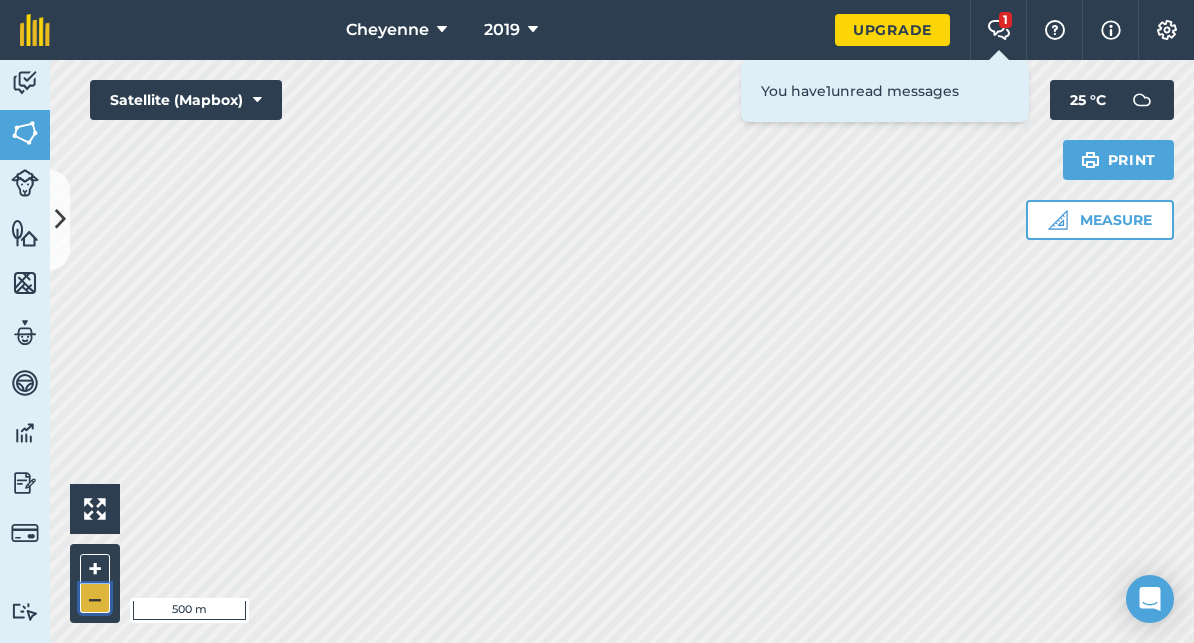click on "–" at bounding box center [95, 598] 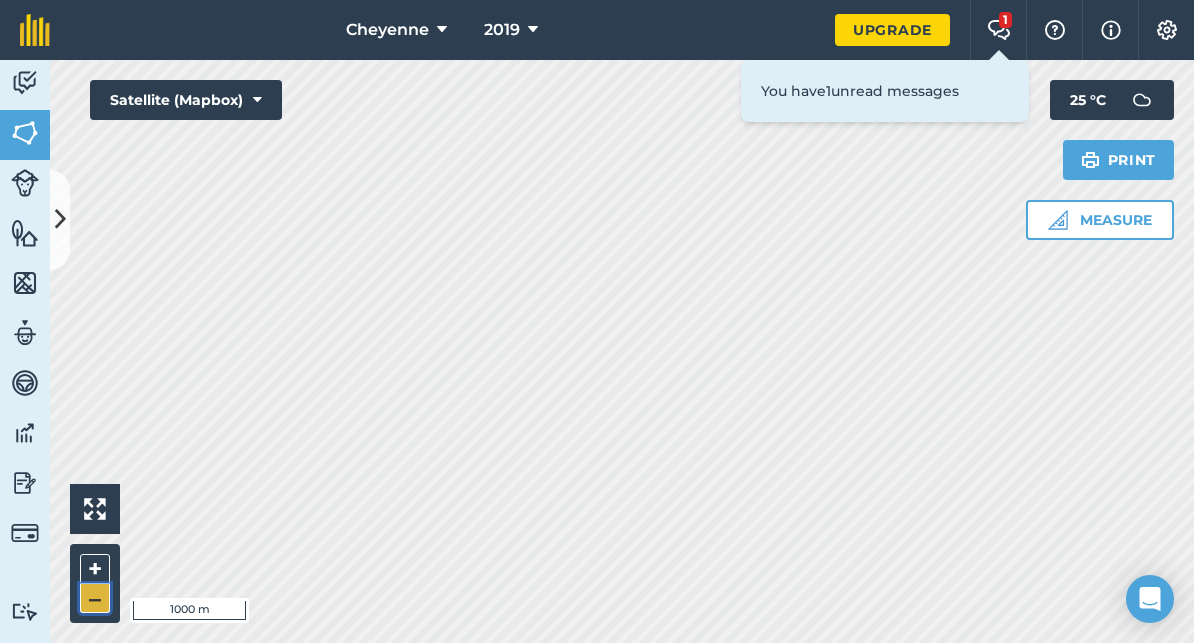 click on "–" at bounding box center (95, 598) 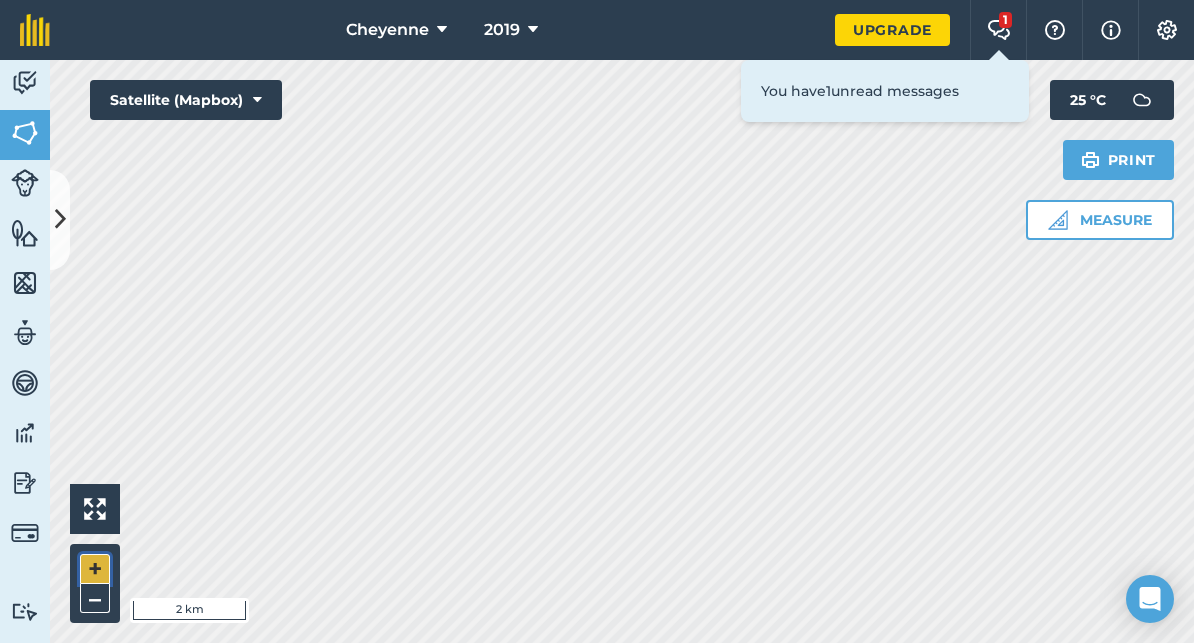 click on "+" at bounding box center (95, 569) 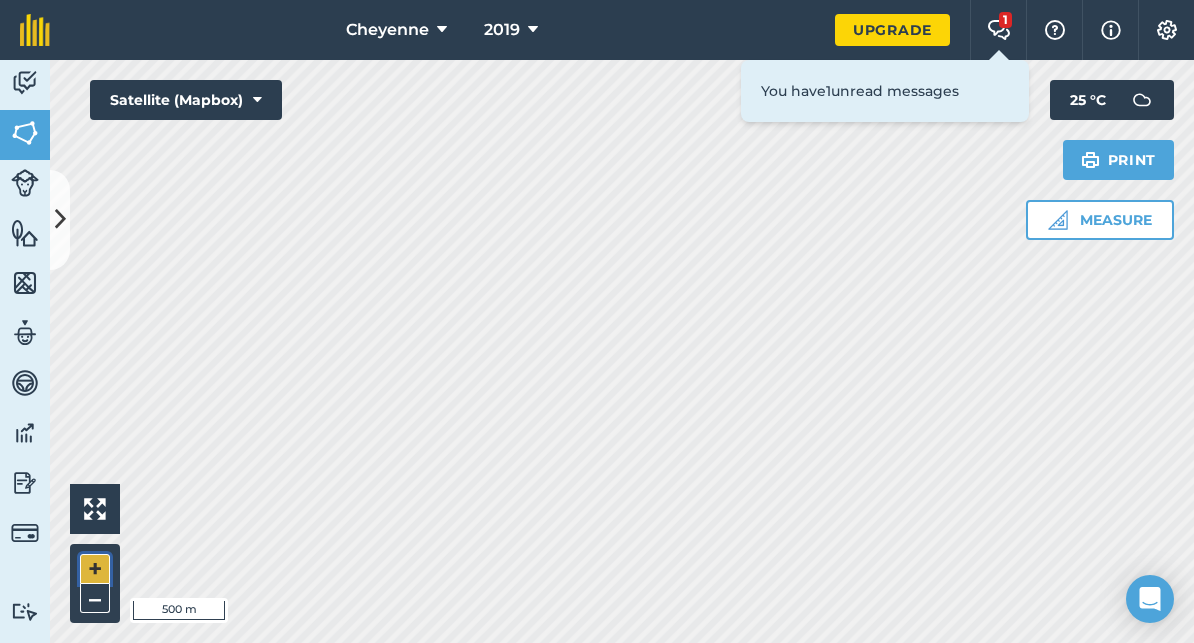 click on "+" at bounding box center [95, 569] 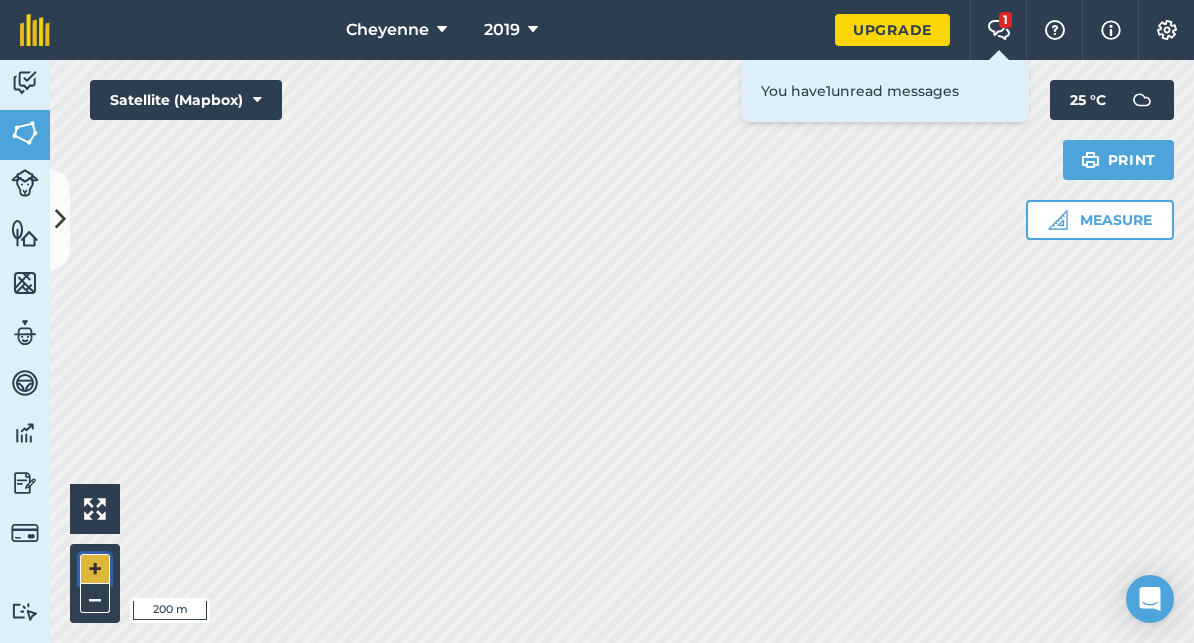 click on "+" at bounding box center (95, 569) 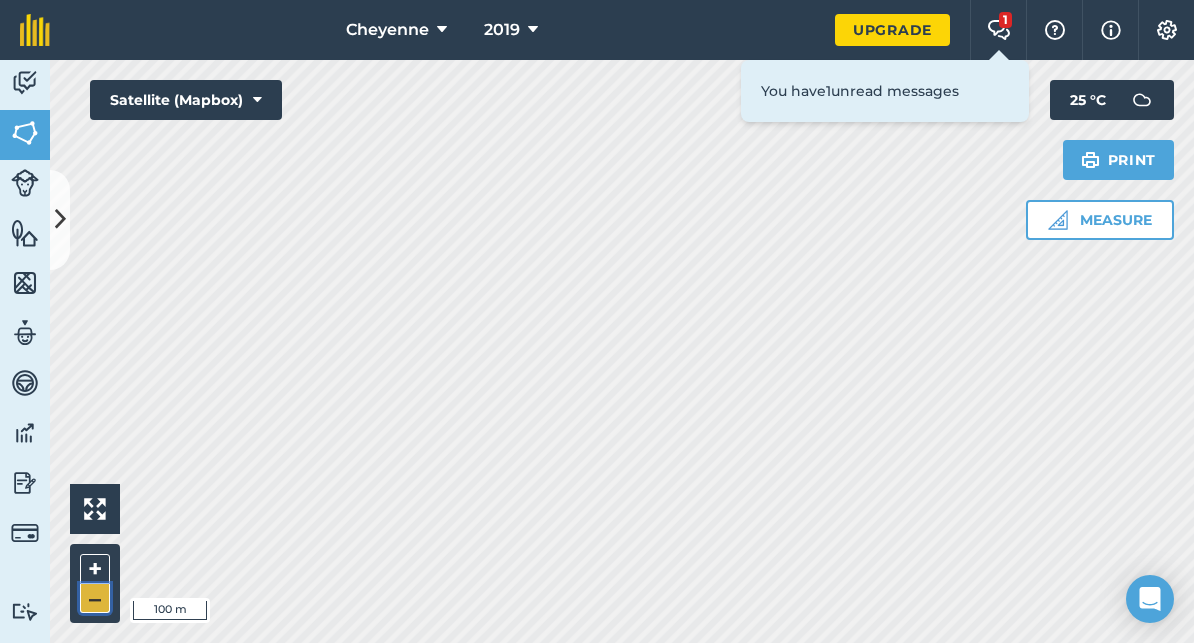 click on "–" at bounding box center (95, 598) 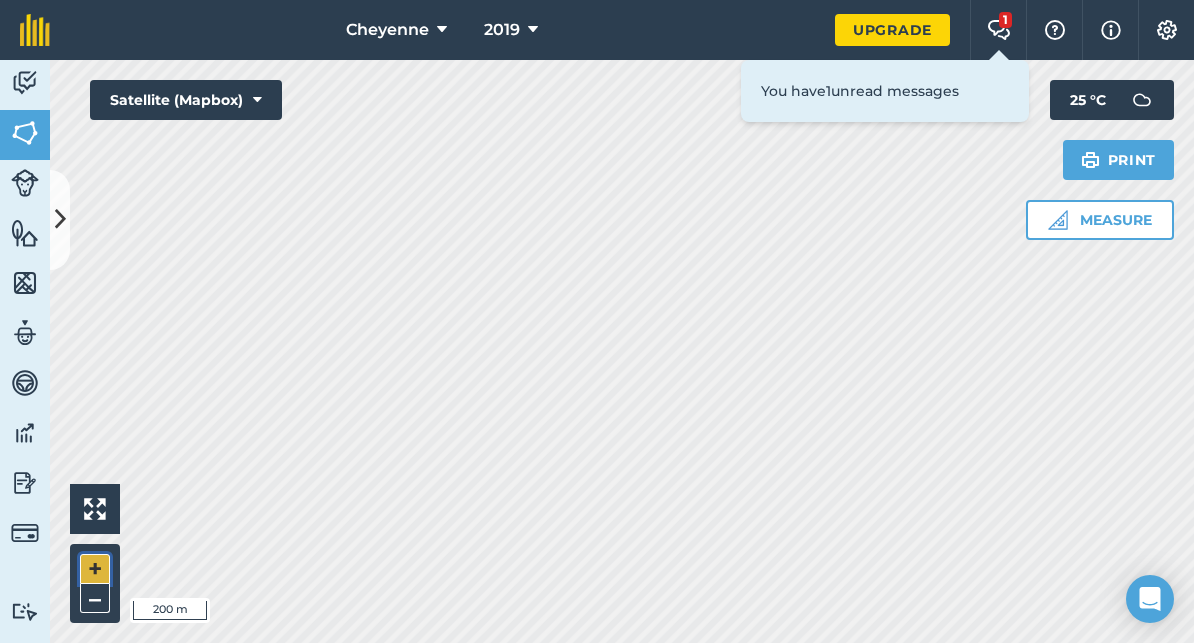 click on "+" at bounding box center (95, 569) 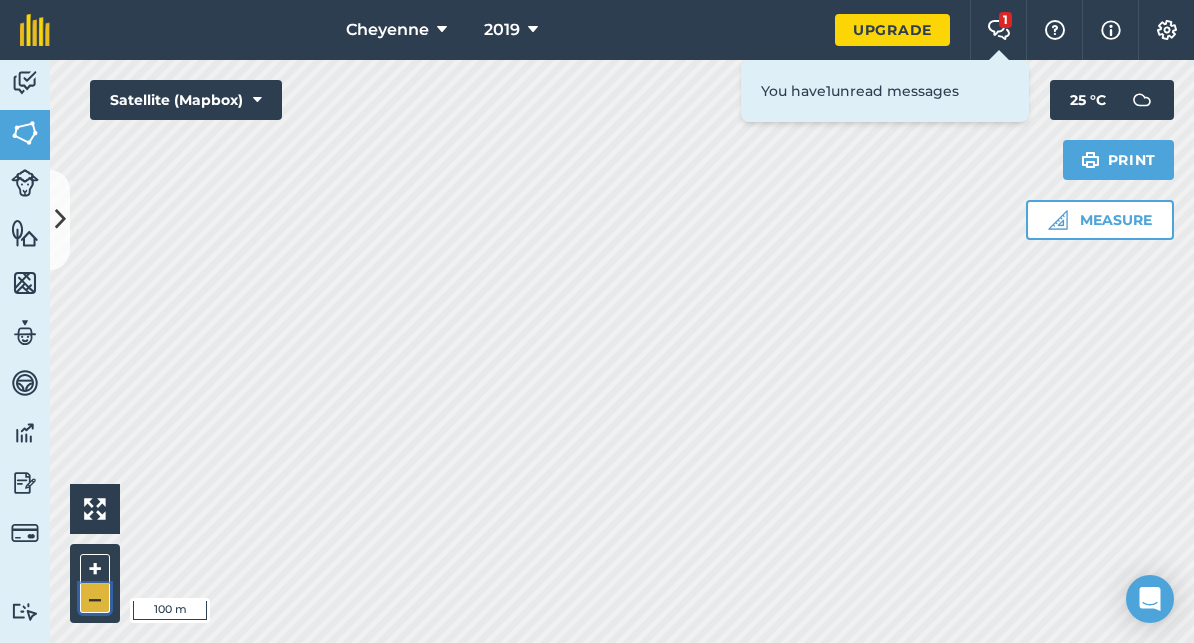 click on "–" at bounding box center [95, 598] 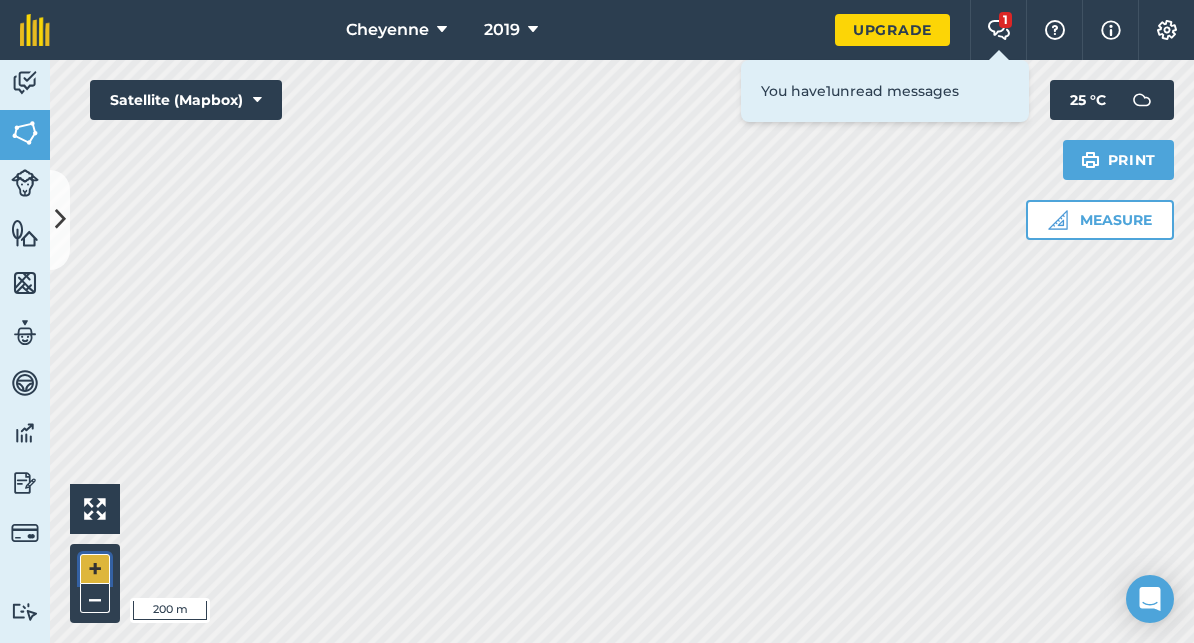 click on "+" at bounding box center [95, 569] 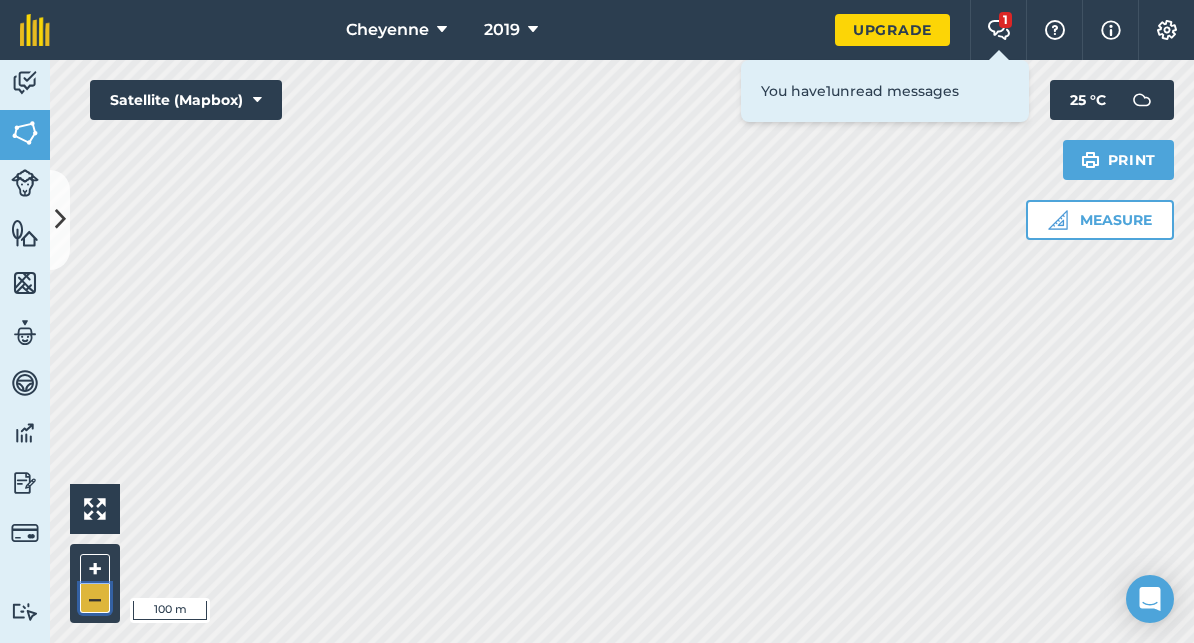click on "–" at bounding box center [95, 598] 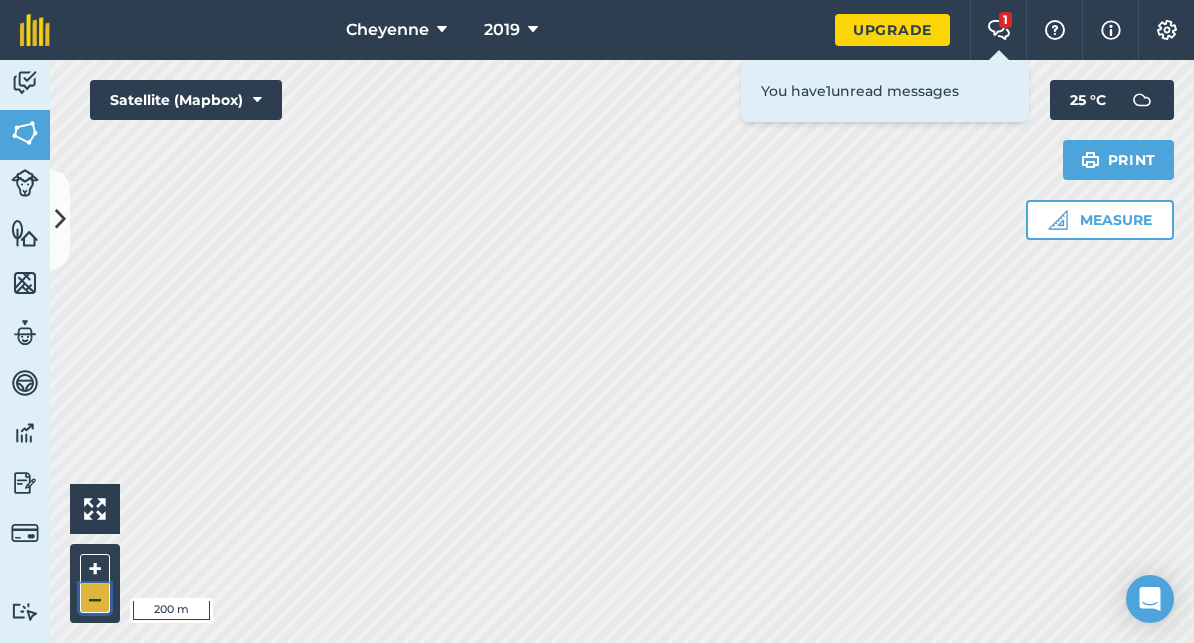 click on "–" at bounding box center (95, 598) 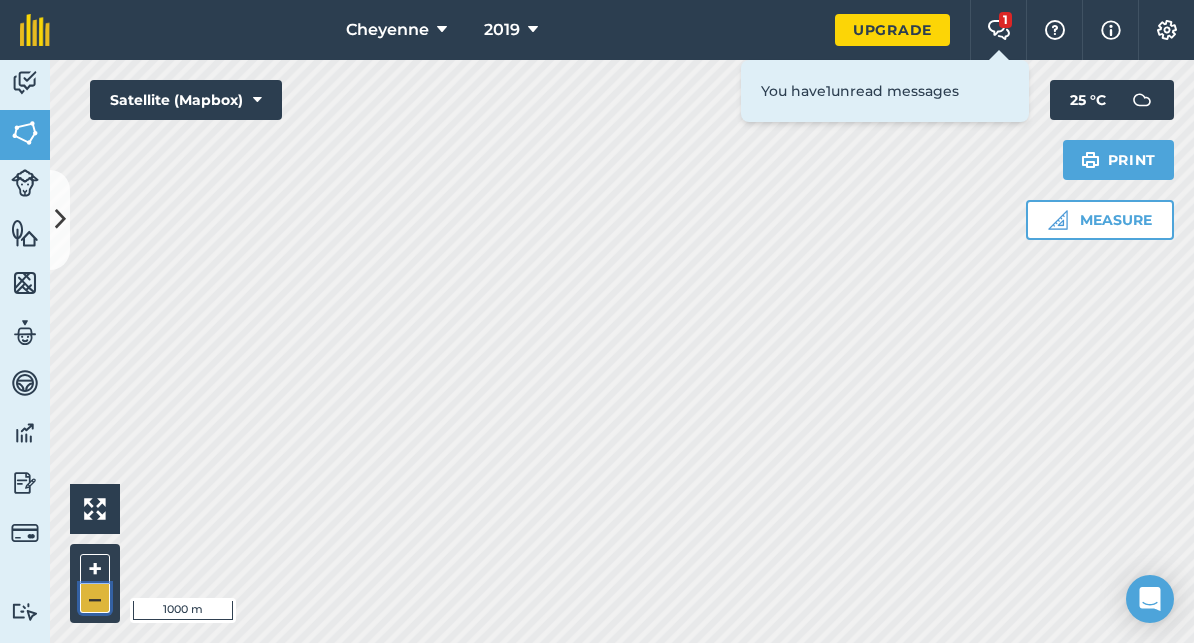 click on "–" at bounding box center (95, 598) 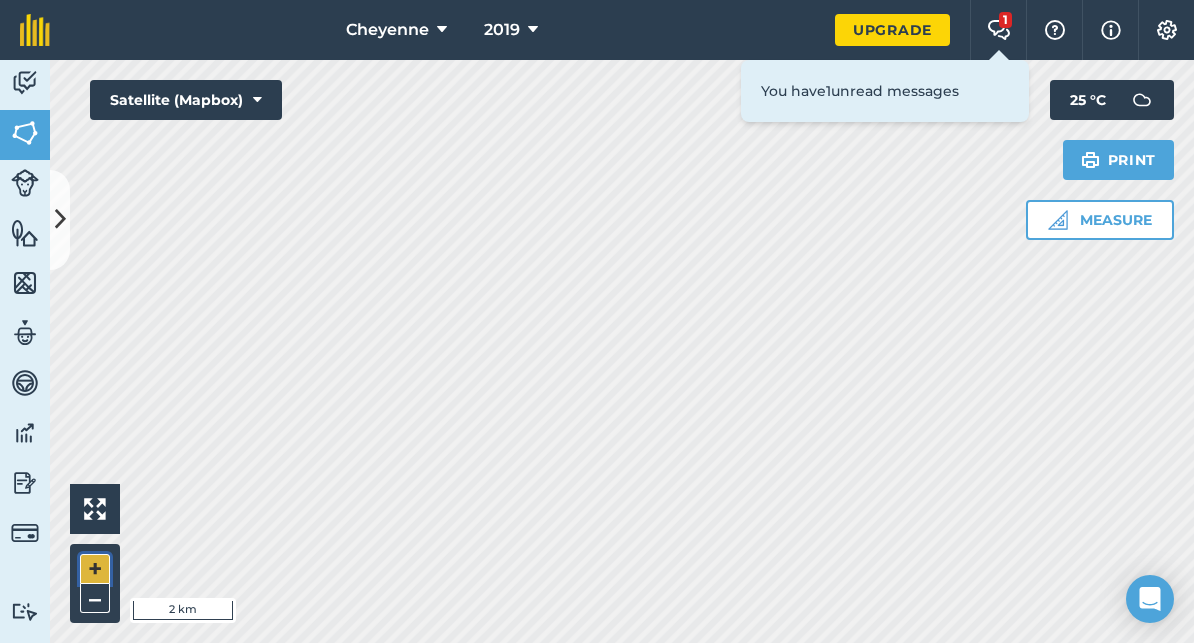 click on "+" at bounding box center (95, 569) 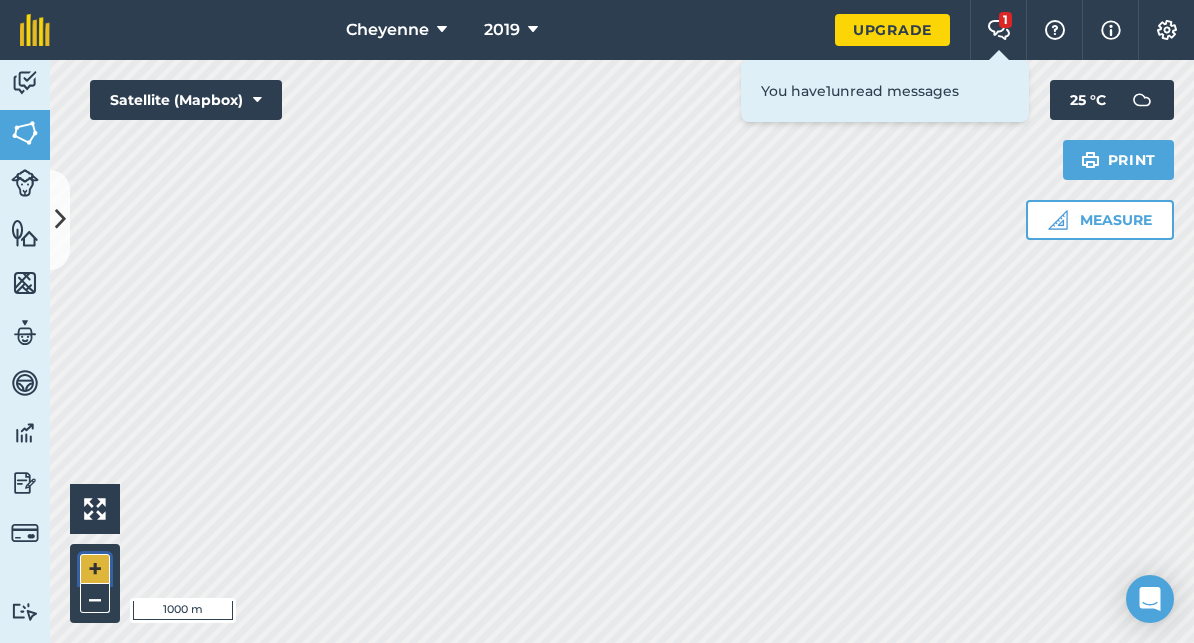 click on "+" at bounding box center [95, 569] 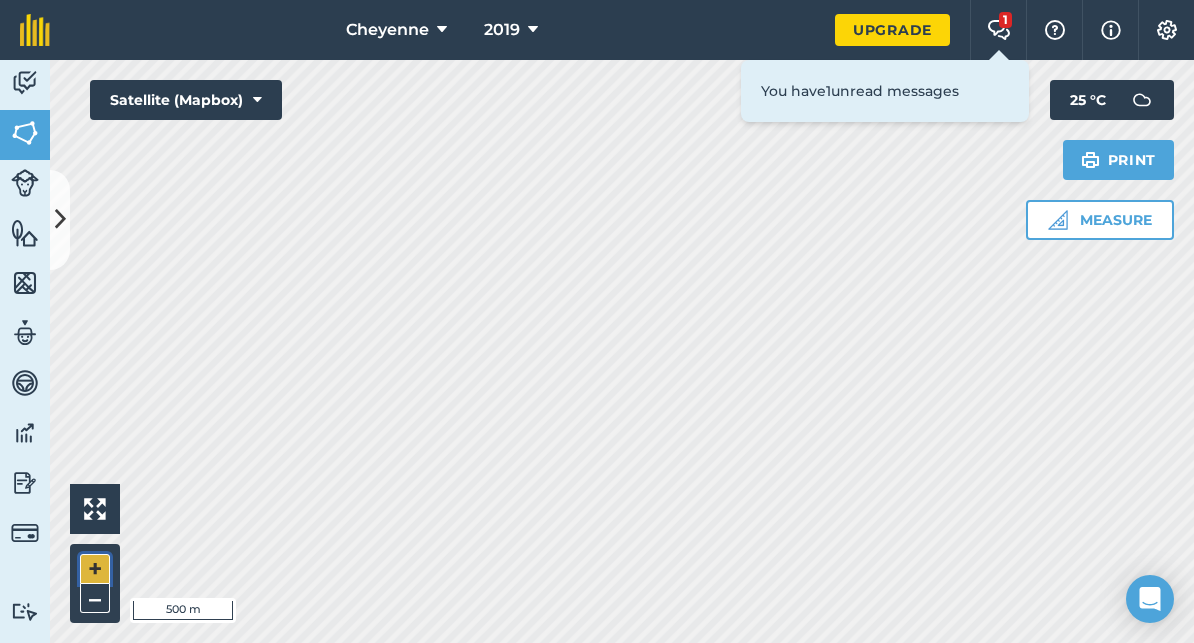 click on "+" at bounding box center [95, 569] 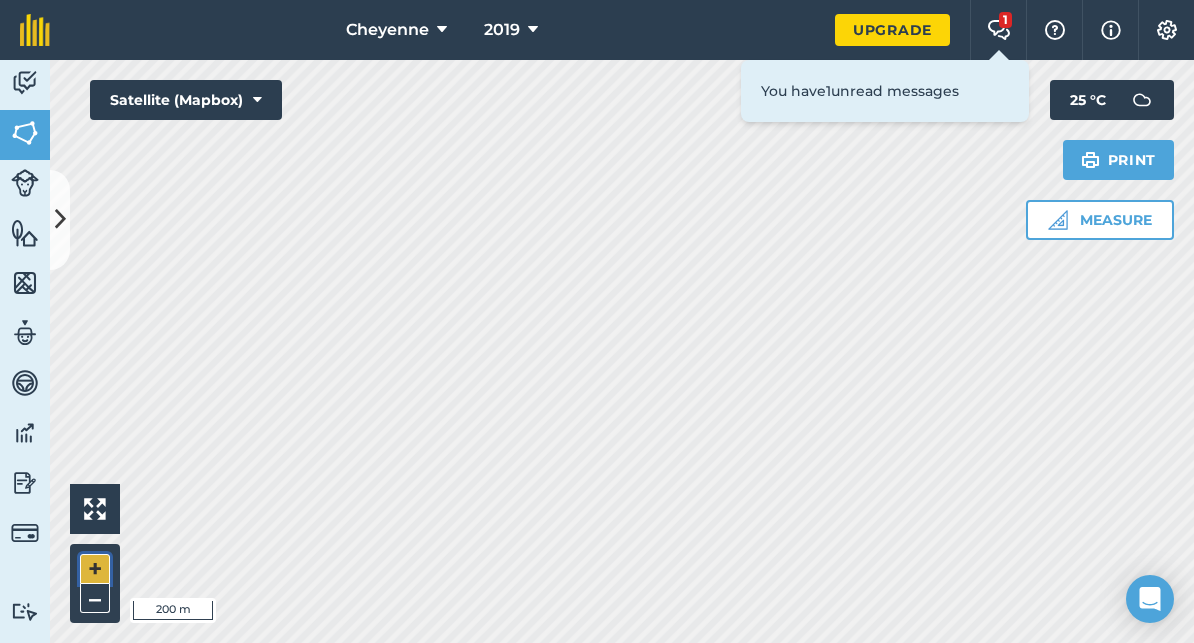 click on "+" at bounding box center [95, 569] 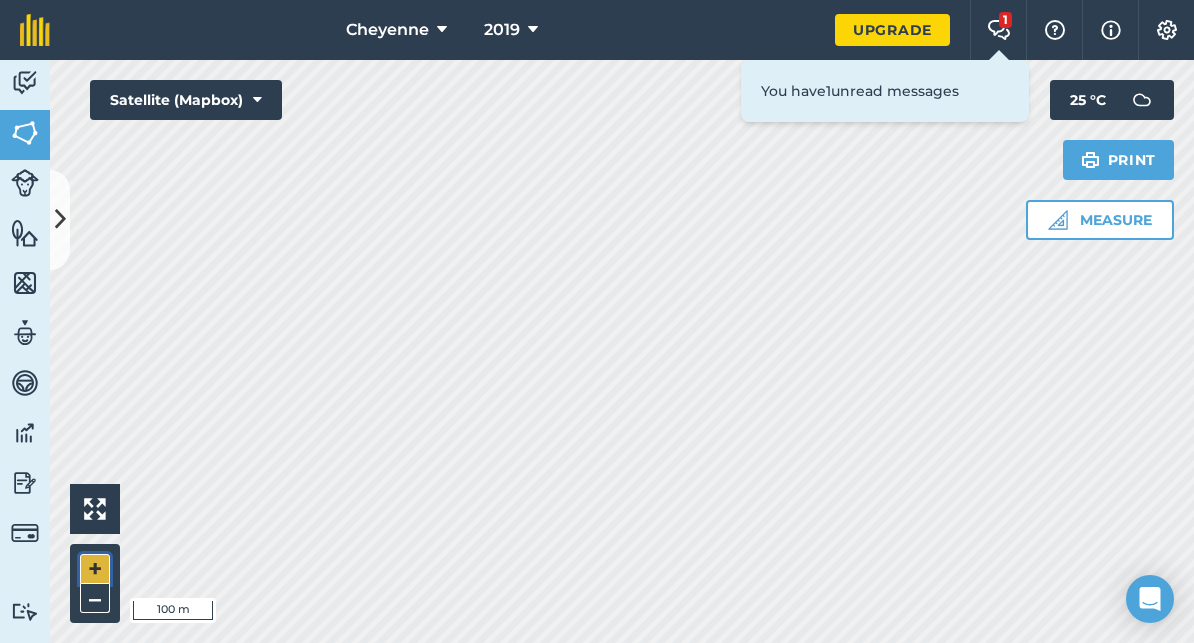click on "+" at bounding box center (95, 569) 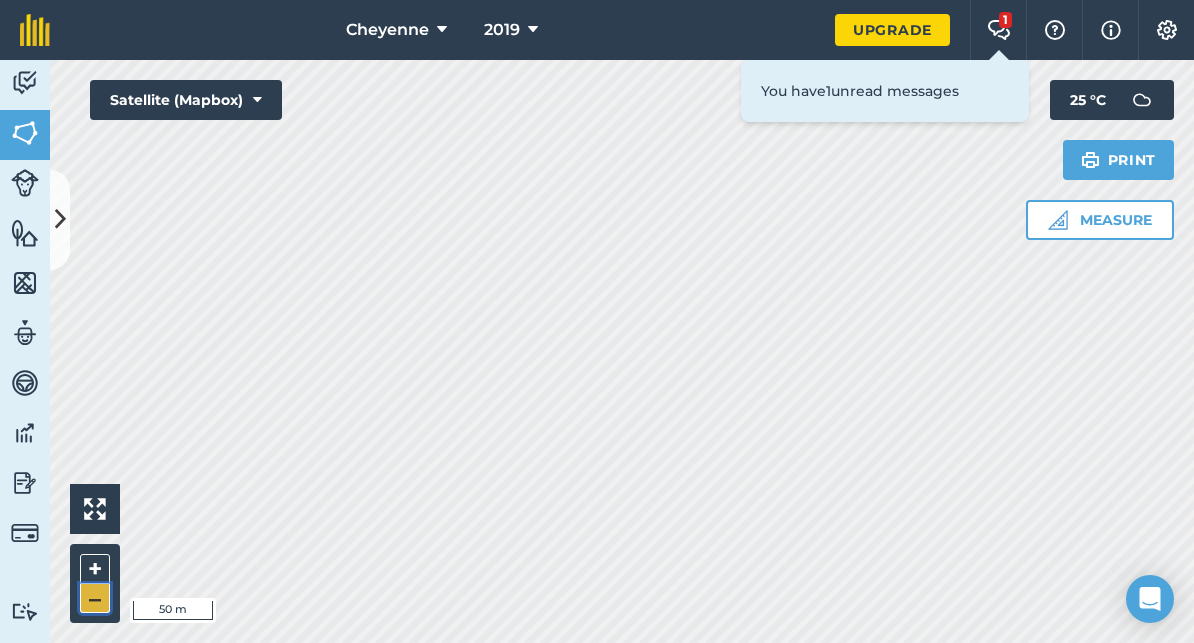 click on "–" at bounding box center [95, 598] 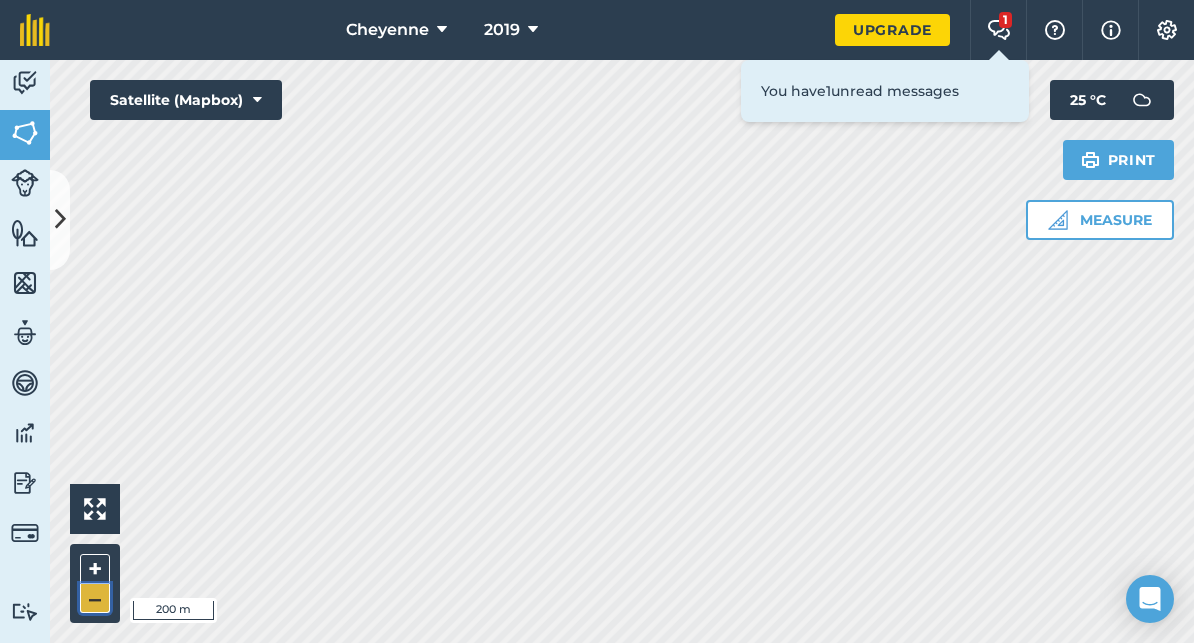 click on "–" at bounding box center [95, 598] 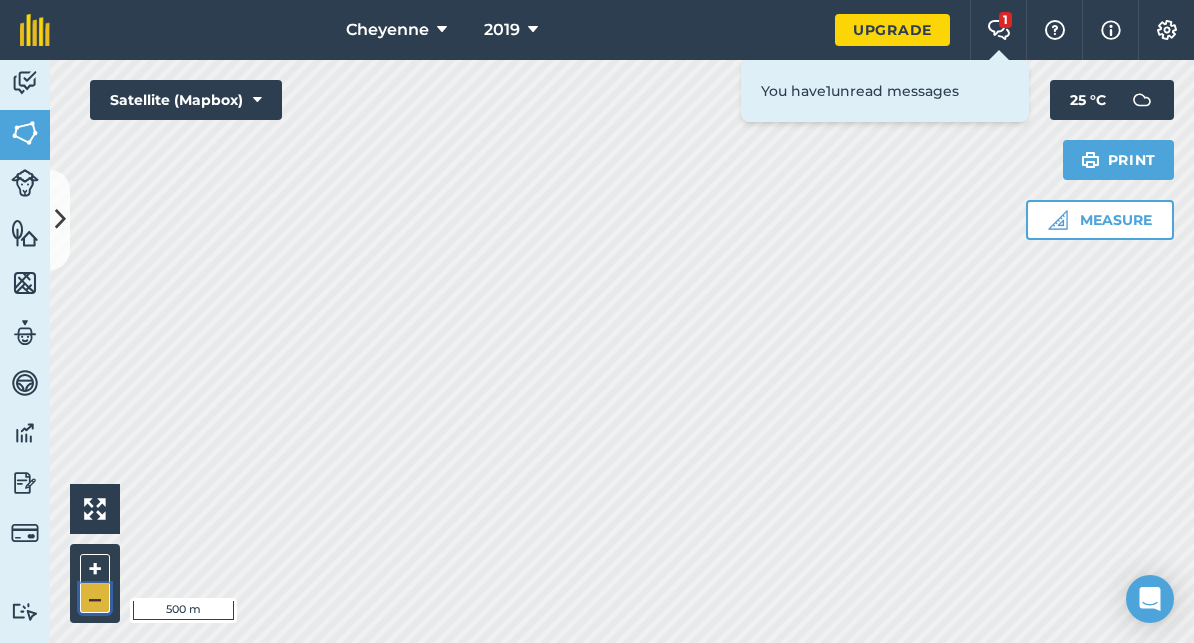 click on "–" at bounding box center (95, 598) 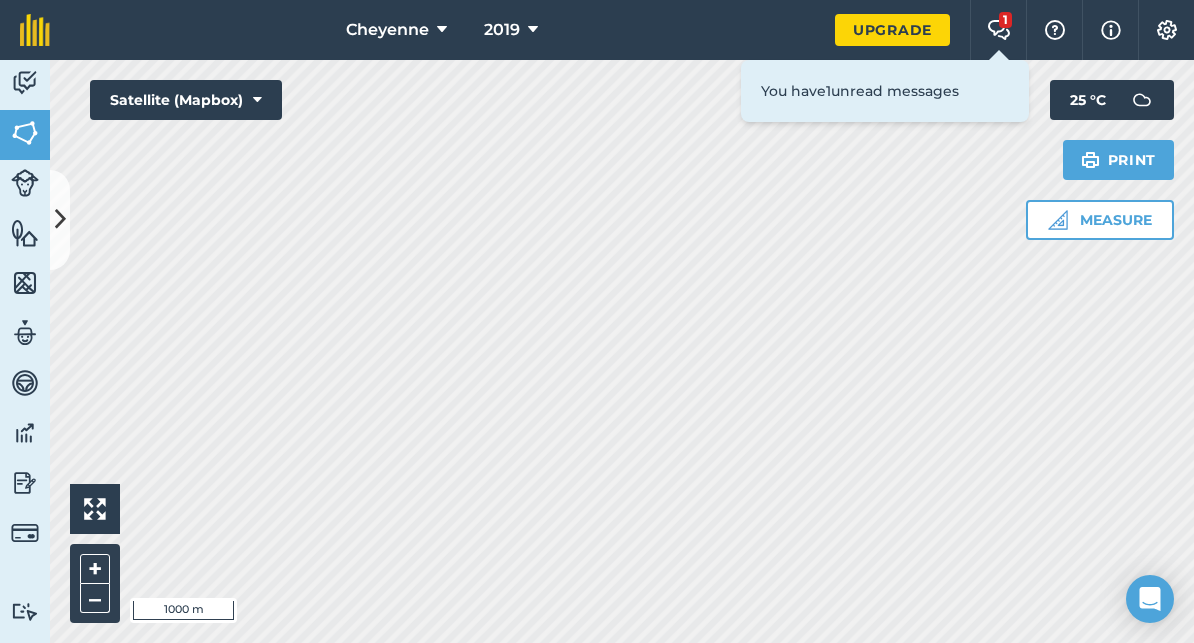 click on "Cheyenne 2019 Upgrade 1 Farm Chat Help Info Settings Map printing is not available on our free plan Please upgrade to our Essentials, Plus or Pro plan to access this feature. Activity Fields Livestock Features Maps Team Vehicles Data Reporting Billing Tutorials Tutorials   Back   More EDIT Campo de Fora EDIT Description Add extra information about your field EDIT Field usage Gado de corte - Pasto Médio  EDIT Boundary   Mapped Area :  2.812   Ha Perimeter :   28,94   km   View on map EDIT Worked area 2.812   Ha Sub-fields   Divide your fields into sections, e.g. for multiple crops or grazing blocks   Add sub-fields Add field job Add note   Field Health To-Do Field History Reports There are no outstanding tasks for this field. Hello i 1000 m + – Satellite (Mapbox) Measure Print 25   ° C You have  1  unread messages" at bounding box center (597, 321) 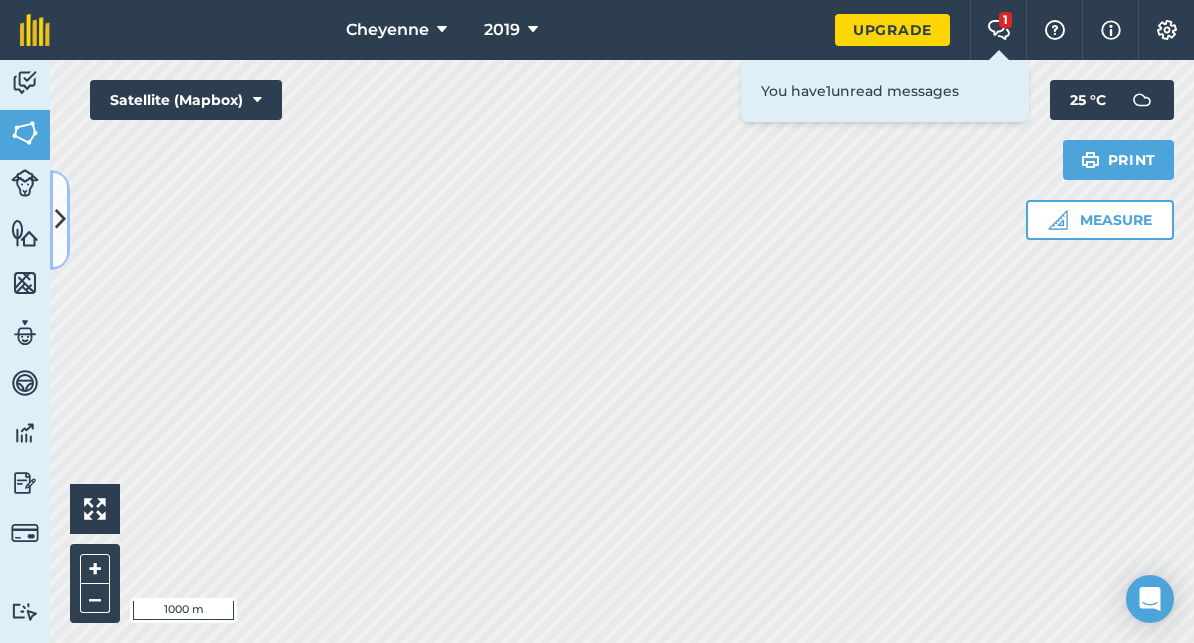 click at bounding box center (60, 219) 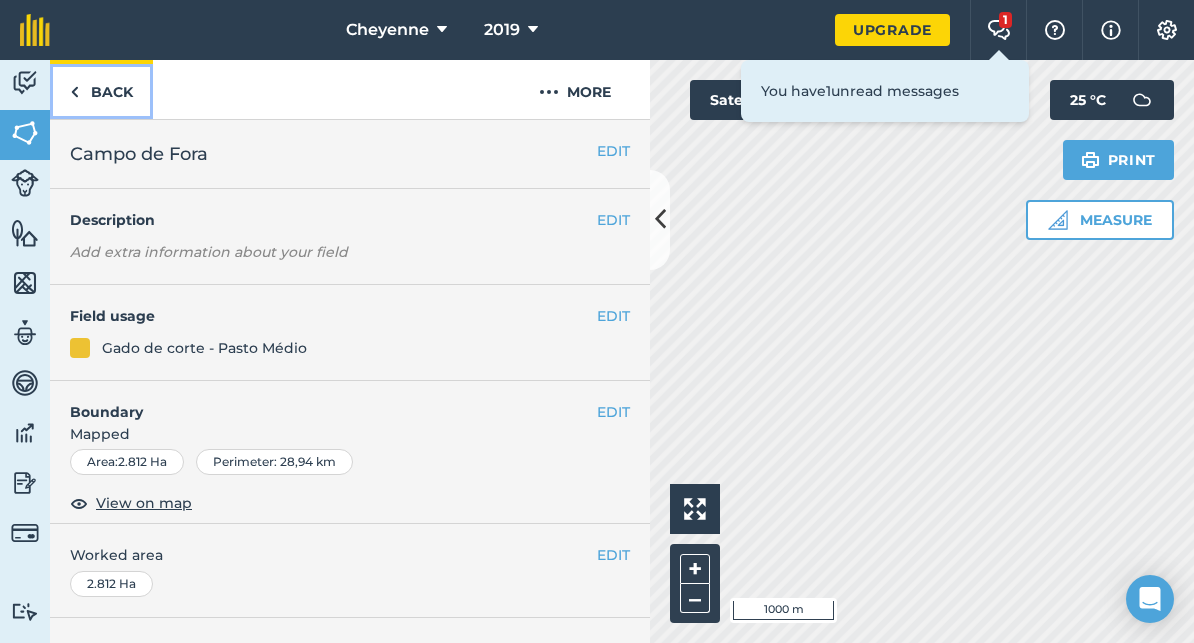 click on "Back" at bounding box center (101, 89) 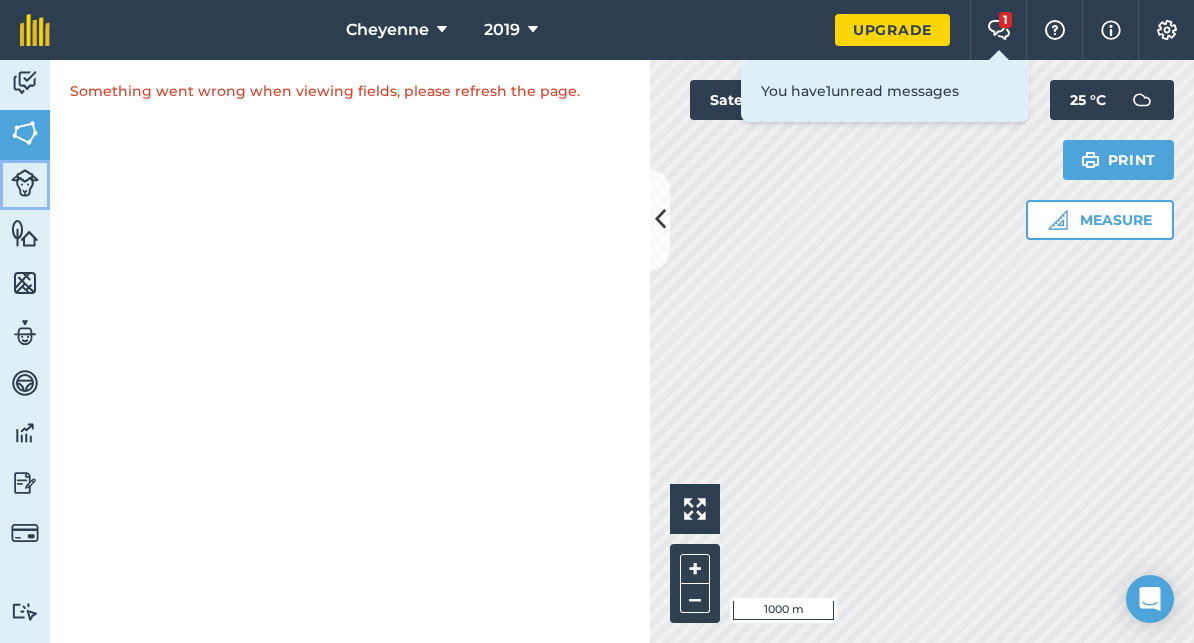 click at bounding box center [25, 183] 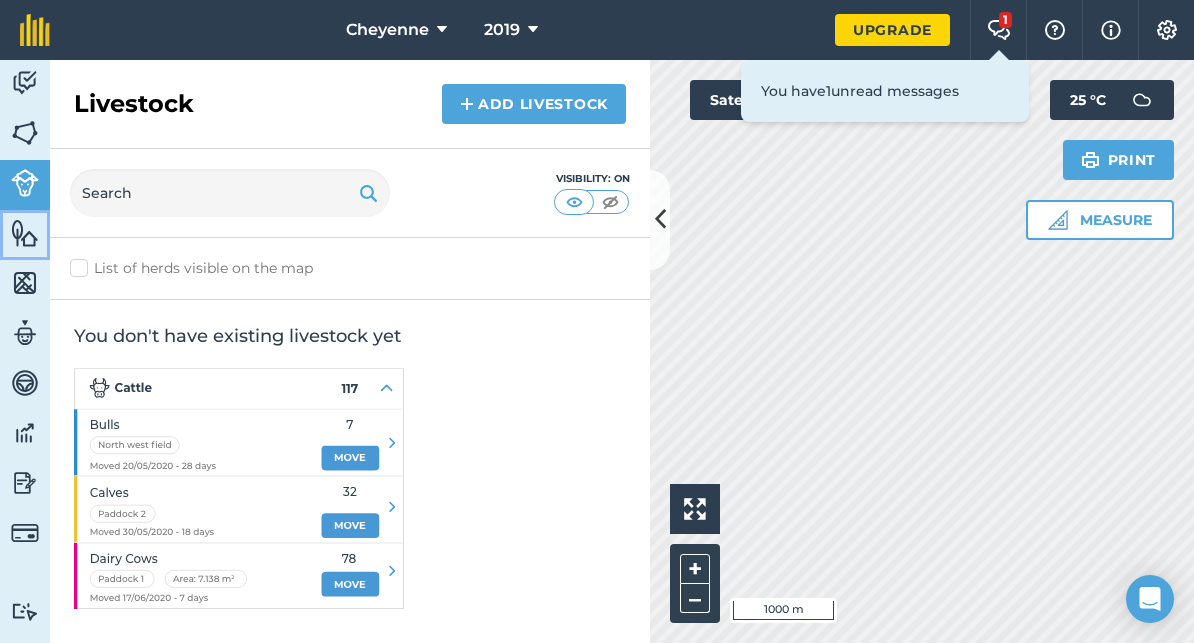 click at bounding box center (25, 233) 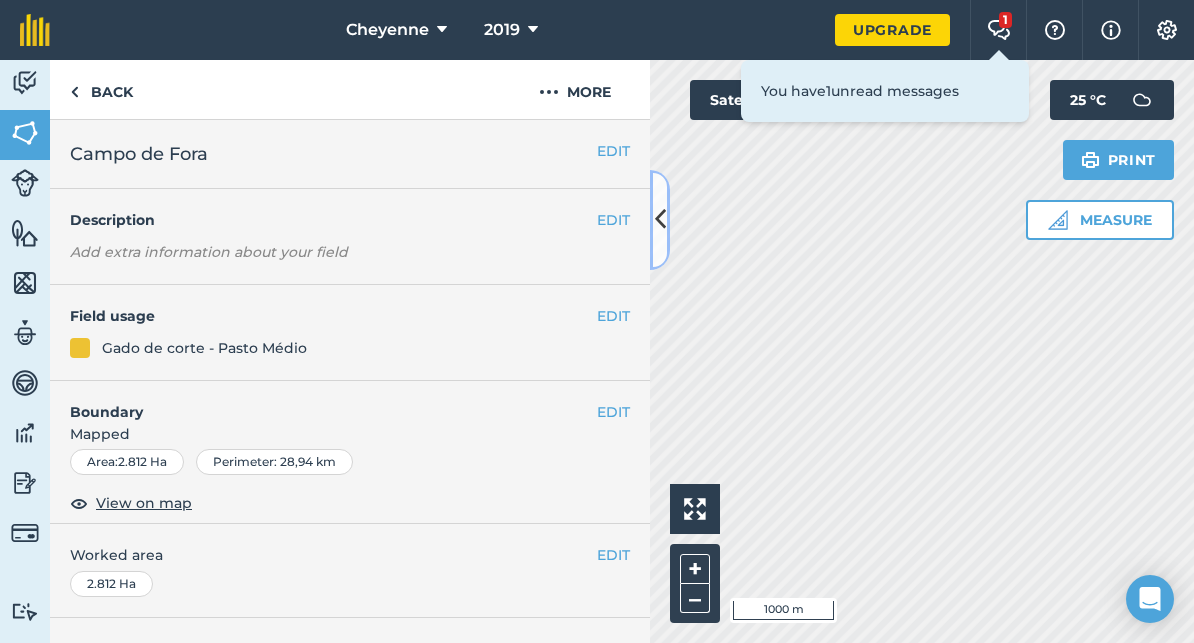 click at bounding box center (660, 220) 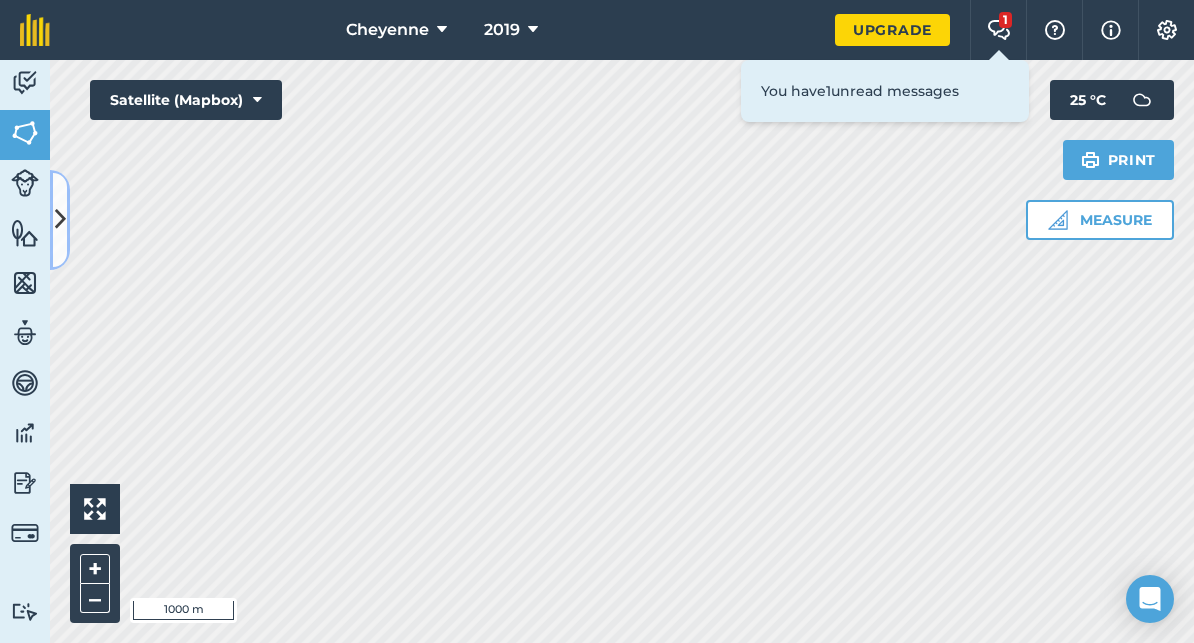 click at bounding box center (60, 220) 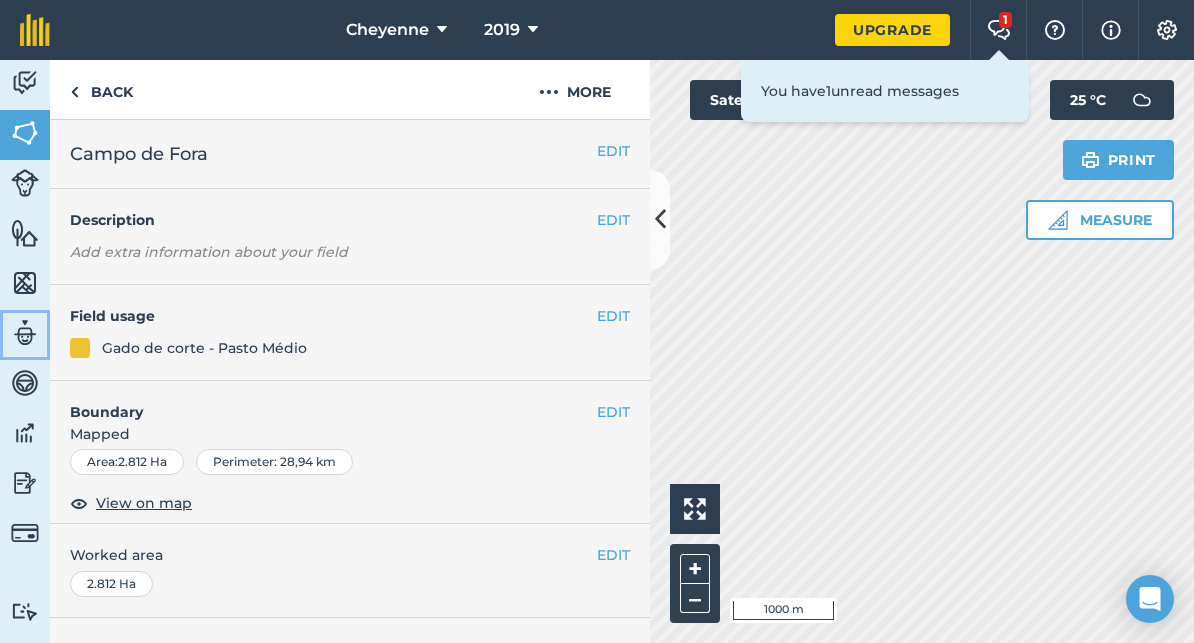 click at bounding box center [25, 333] 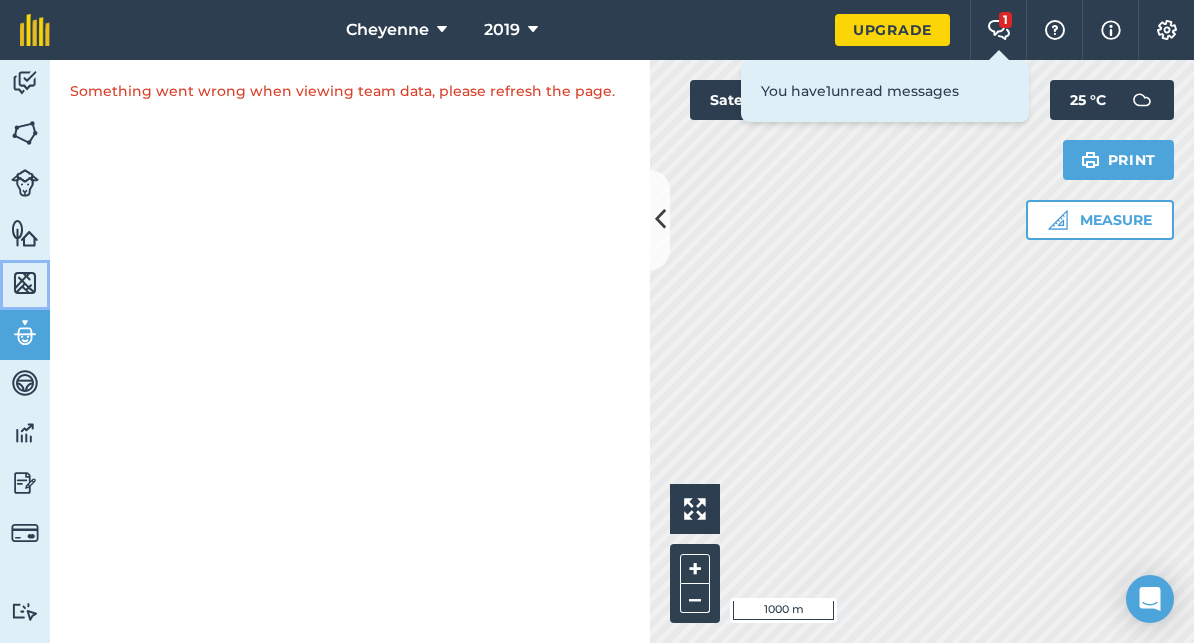 click at bounding box center (25, 283) 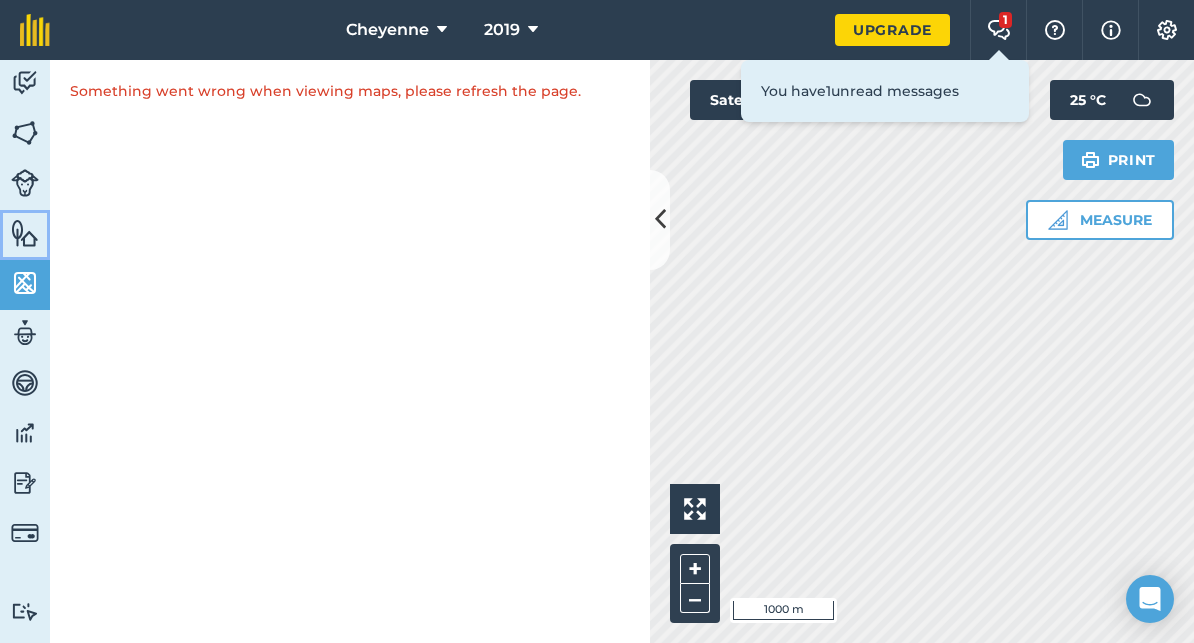 click at bounding box center (25, 233) 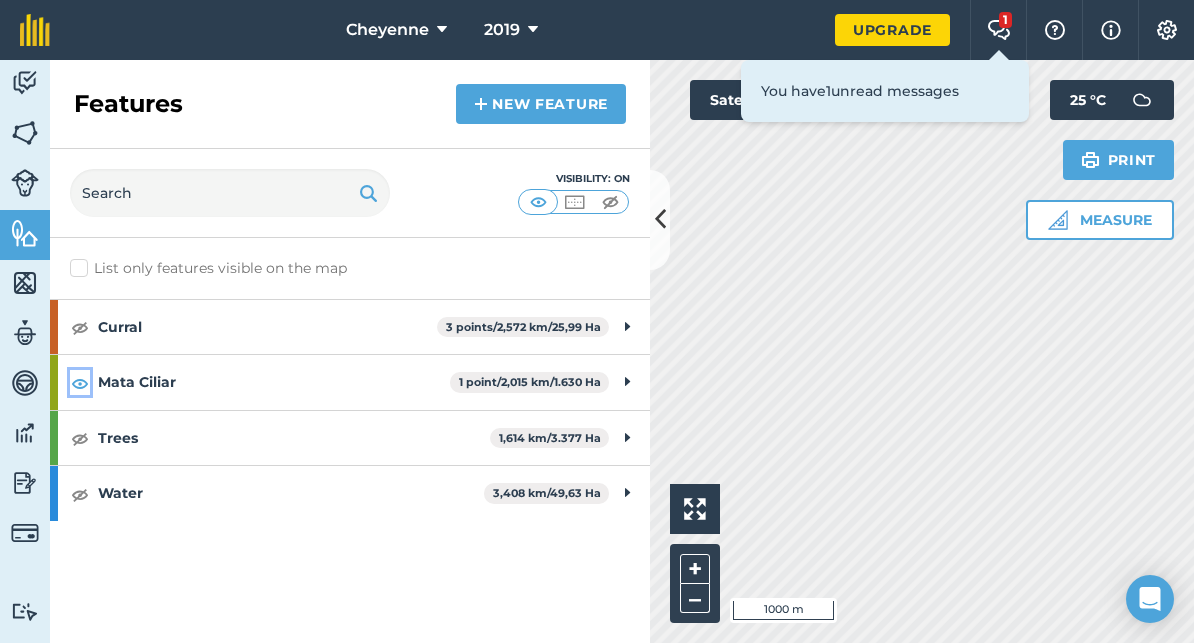 click at bounding box center [80, 383] 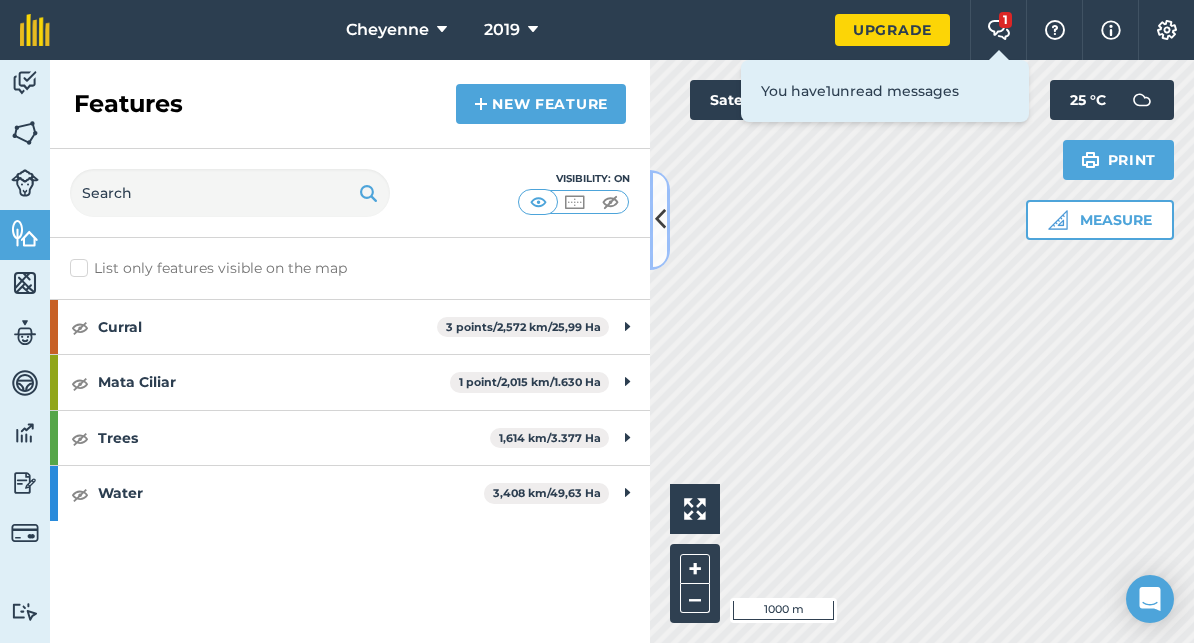 click at bounding box center (660, 220) 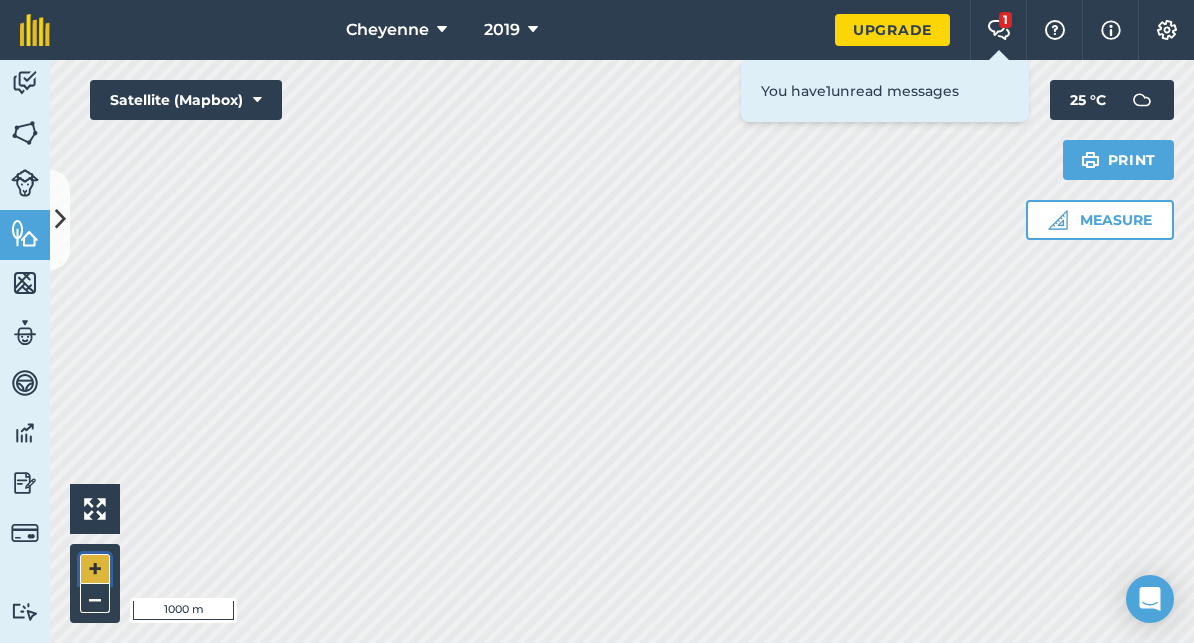 click on "+" at bounding box center [95, 569] 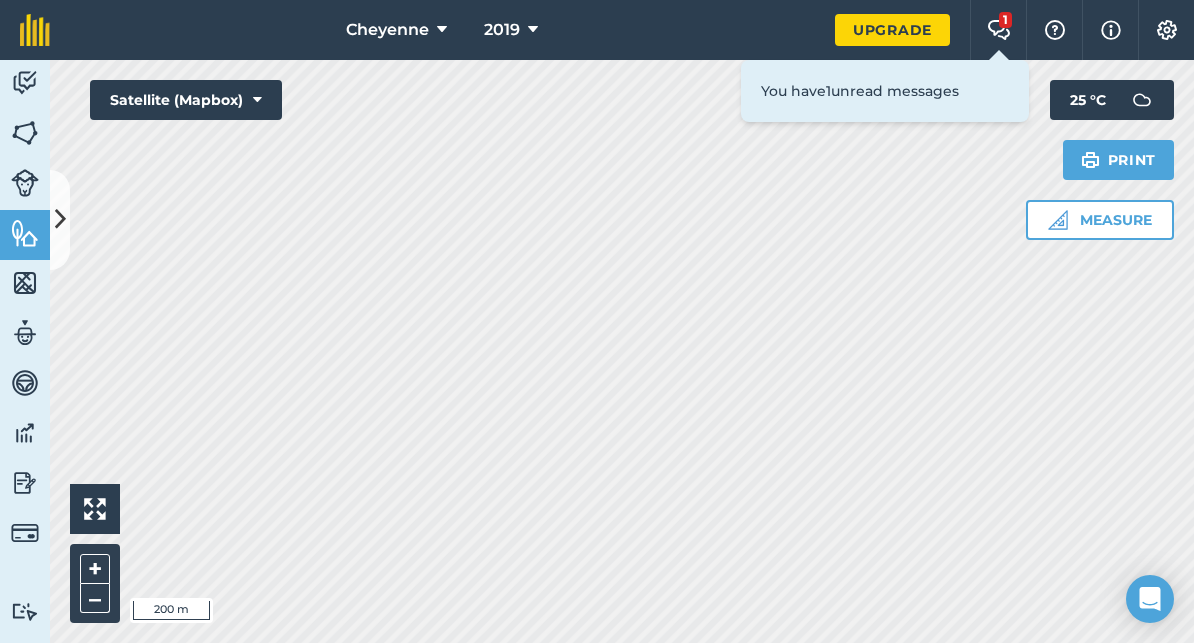 click on "[NAME] 2019 Upgrade 1 Farm Chat Help Info Settings Map printing is not available on our free plan Please upgrade to our Essentials, Plus or Pro plan to access this feature. Activity Fields Livestock Features Maps Team Vehicles Data Reporting Billing Tutorials Tutorials Features   New feature Visibility: On List only features visible on the map Curral 3   points  /  2,572   km  /  25,99   Ha Curral Chaparral 1   point Curral Sede 1   point Mangueiro Novo 1   point P1 2,572   km Pinhal Útil 2 2,365   Ha Pinhal útil 3 3,079   Ha Área Útil - 1 20,55   Ha Mata Ciliar 1   point  /  2,015   km  /  1.630   Ha 200 - Ciliar 1 151,7   Ha Andropogon - Ciliar 1 0,452   Ha Andropogon - Ciliar 2 1,865   Ha Anjico - Ciliar 1 15,71   Ha Anjico - Ciliar 2 3,508   Ha Anjico - Ciliar 3 1,695   Ha Anjico - Ciliar 4 2,861   Ha Anta 1 - Ciliar 1 18,63   Ha Anta 1 - Ciliar 2 0,4182   Ha Anta 1 - Ciliar 3 0,3772   Ha Anta 2 - Ciliar 1 10,86   Ha Anta 2 - Ciliar 2 6,89   Ha Anta 2 - Ciliar 4 4,901   Ha Anta 2 - Ciliar 5 1,235" at bounding box center [597, 321] 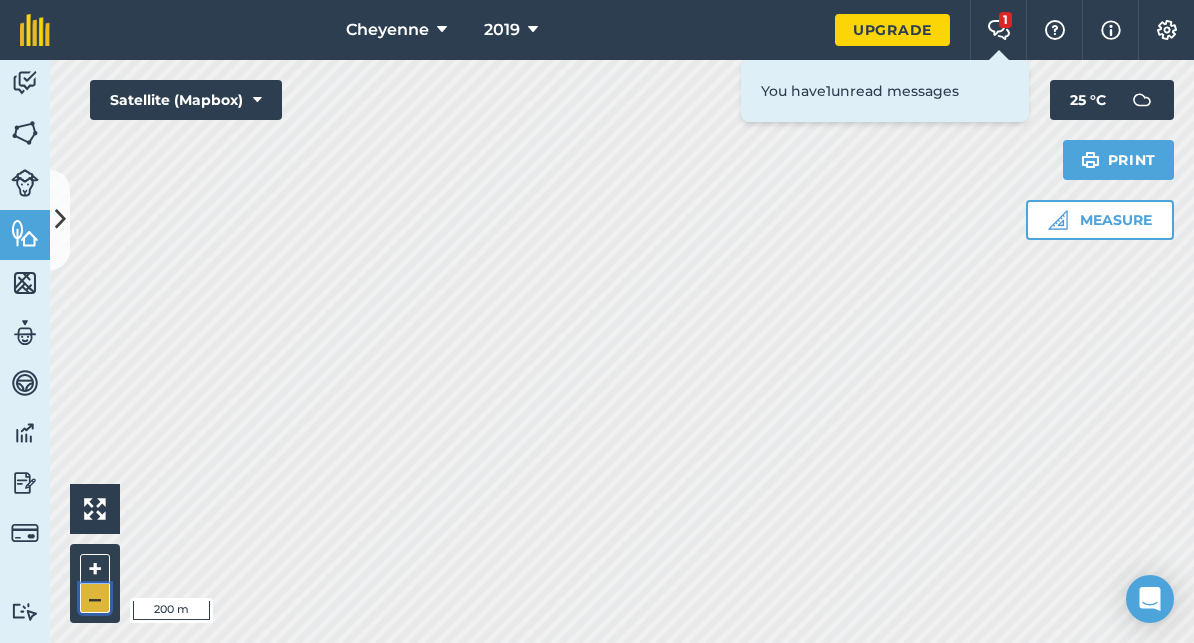 click on "–" at bounding box center (95, 598) 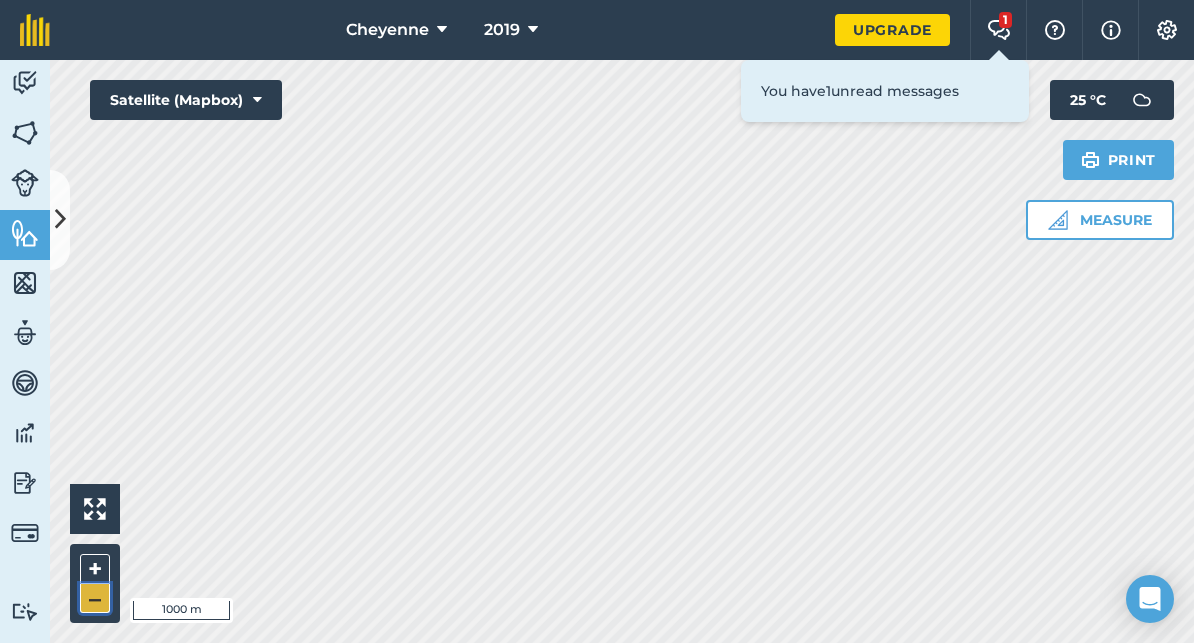 click on "–" at bounding box center (95, 598) 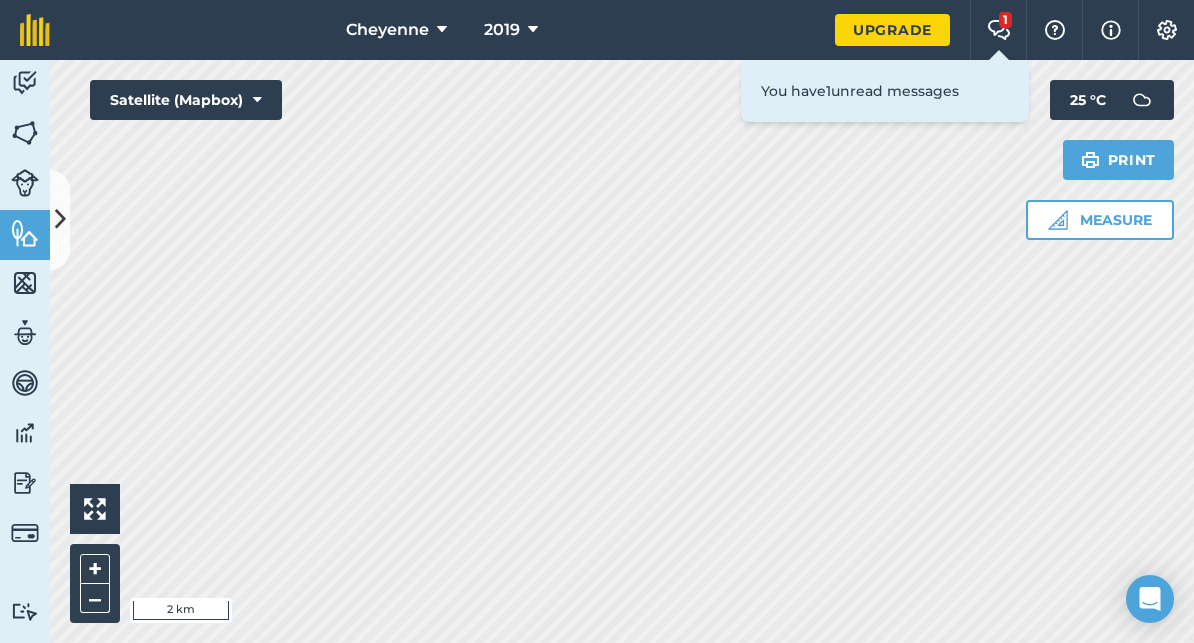 click on "[NAME] 2019 Upgrade 1 Farm Chat Help Info Settings Map printing is not available on our free plan Please upgrade to our Essentials, Plus or Pro plan to access this feature. Activity Fields Livestock Features Maps Team Vehicles Data Reporting Billing Tutorials Tutorials Features   New feature Visibility: On List only features visible on the map Curral 3   points  /  2,572   km  /  25,99   Ha Curral Chaparral 1   point Curral Sede 1   point Mangueiro Novo 1   point P1 2,572   km Pinhal Útil 2 2,365   Ha Pinhal útil 3 3,079   Ha Área Útil - 1 20,55   Ha Mata Ciliar 1   point  /  2,015   km  /  1.630   Ha 200 - Ciliar 1 151,7   Ha Andropogon - Ciliar 1 0,452   Ha Andropogon - Ciliar 2 1,865   Ha Anjico - Ciliar 1 15,71   Ha Anjico - Ciliar 2 3,508   Ha Anjico - Ciliar 3 1,695   Ha Anjico - Ciliar 4 2,861   Ha Anta 1 - Ciliar 1 18,63   Ha Anta 1 - Ciliar 2 0,4182   Ha Anta 1 - Ciliar 3 0,3772   Ha Anta 2 - Ciliar 1 10,86   Ha Anta 2 - Ciliar 2 6,89   Ha Anta 2 - Ciliar 4 4,901   Ha Anta 2 - Ciliar 5 1,235" at bounding box center [597, 321] 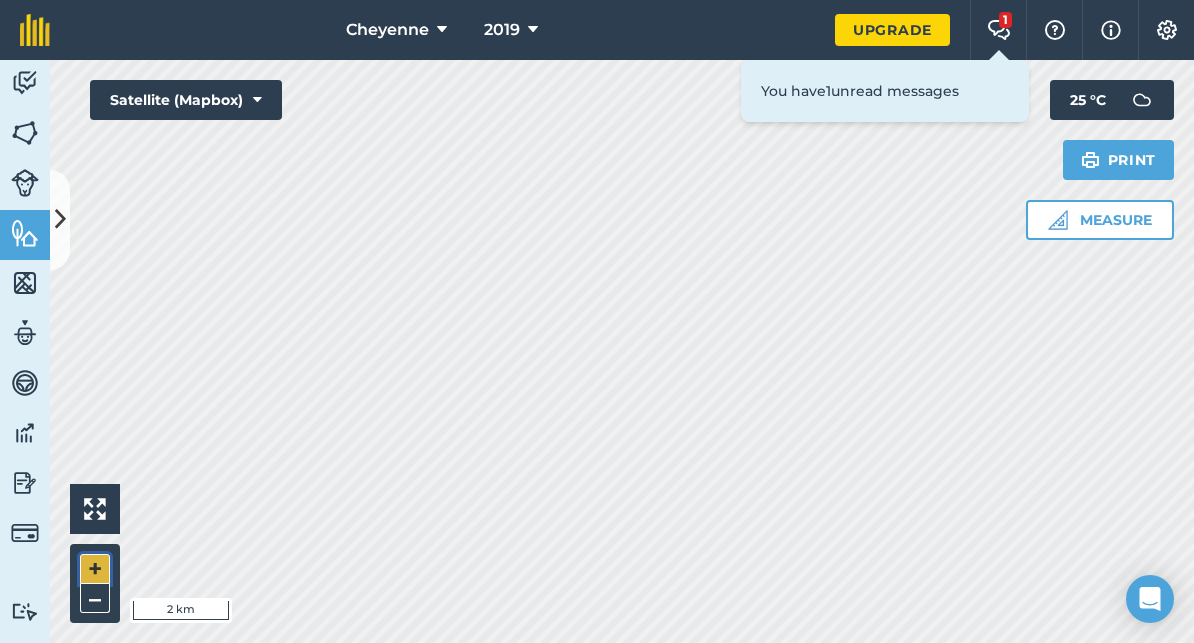 click on "+" at bounding box center [95, 569] 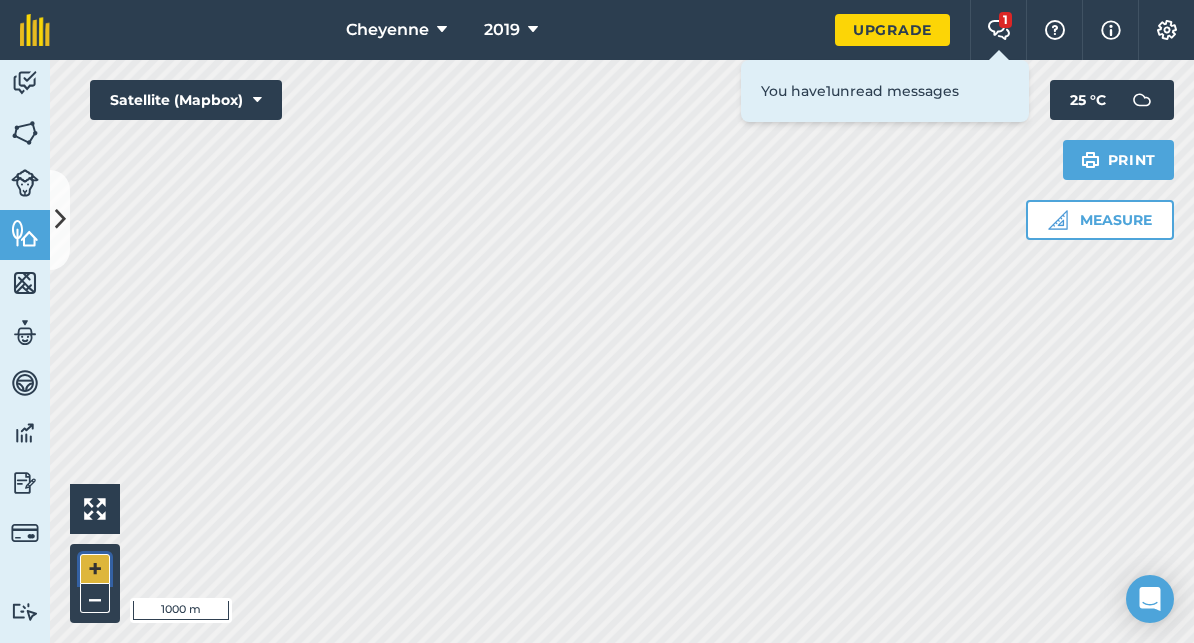 click on "+" at bounding box center (95, 569) 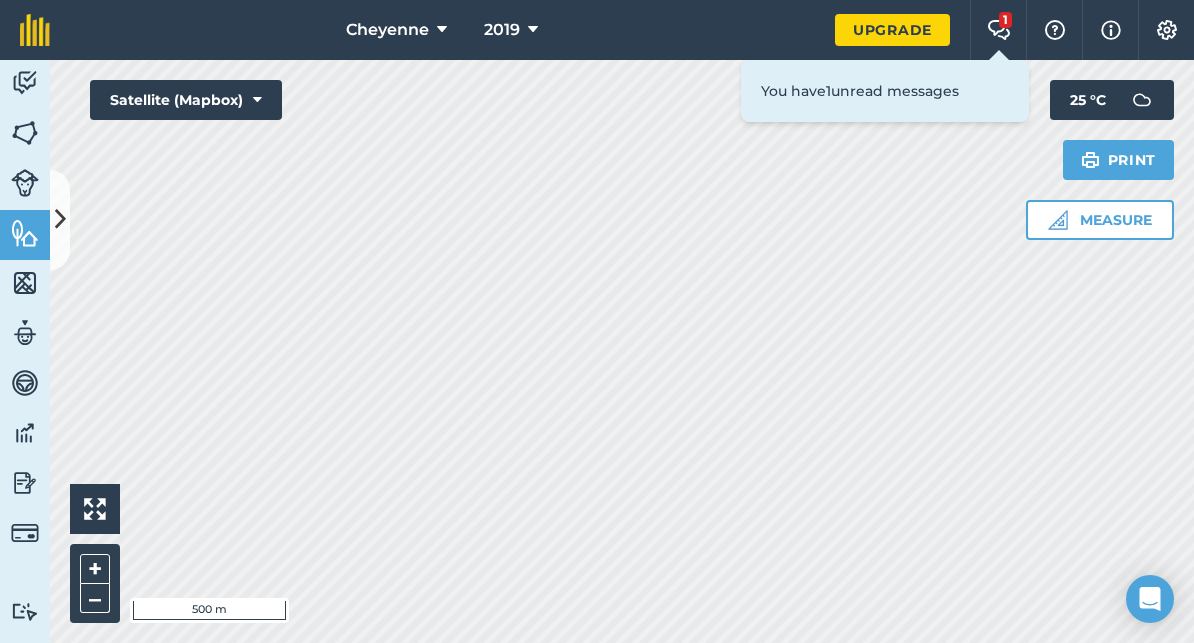 click on "Activity Fields Livestock Features Maps Team Vehicles Data Reporting Billing Tutorials Tutorials Features   New feature Visibility: On List only features visible on the map Curral 3   points  /  2,572   km  /  25,99   Ha Curral Chaparral 1   point Curral Sede 1   point Mangueiro Novo 1   point P1 2,572   km Pinhal Útil 2 2,365   Ha Pinhal útil 3 3,079   Ha Área Útil - 1 20,55   Ha Mata Ciliar 1   point  /  2,015   km  /  1.630   Ha 200 - Ciliar 1 151,7   Ha Andropogon - Ciliar 1 0,452   Ha Andropogon - Ciliar 2 1,865   Ha Anjico - Ciliar 1 15,71   Ha Anjico - Ciliar 2 3,508   Ha Anjico - Ciliar 3 1,695   Ha Anjico - Ciliar 4 2,861   Ha Anta 1 - Ciliar 1 18,63   Ha Anta 1 - Ciliar 2 0,4182   Ha Anta 1 - Ciliar 3 0,3772   Ha Anta 2 - Ciliar 1 10,86   Ha Anta 2 - Ciliar 2 6,89   Ha Anta 2 - Ciliar 4 4,901   Ha Anta 2 - Ciliar 5 1,235" at bounding box center [597, 351] 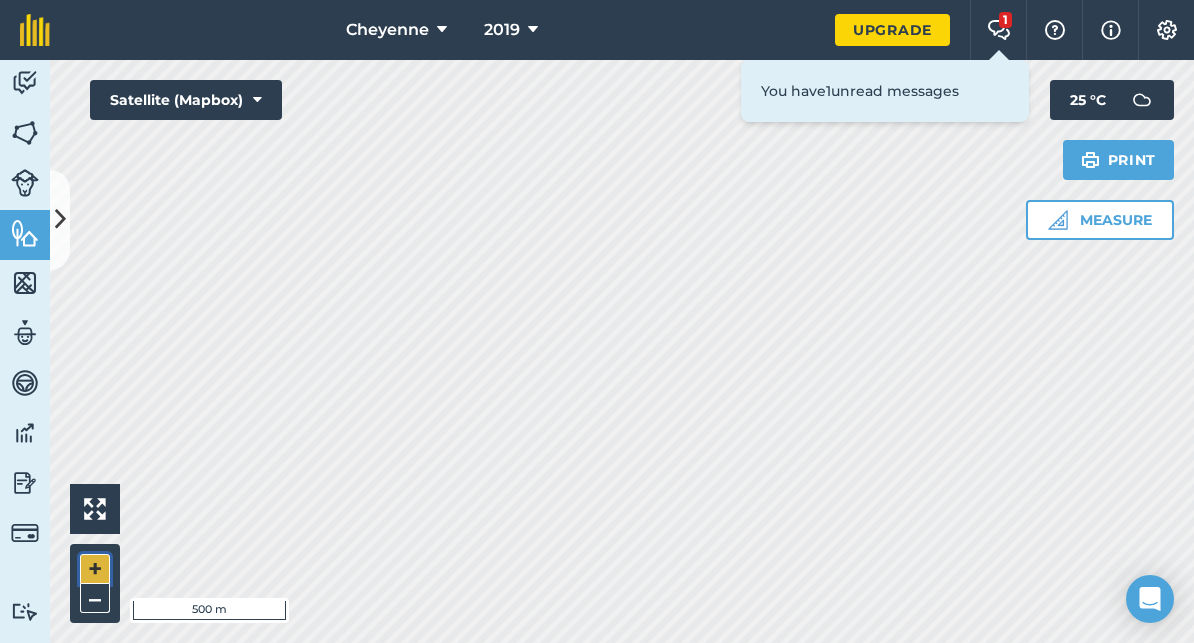click on "+" at bounding box center (95, 569) 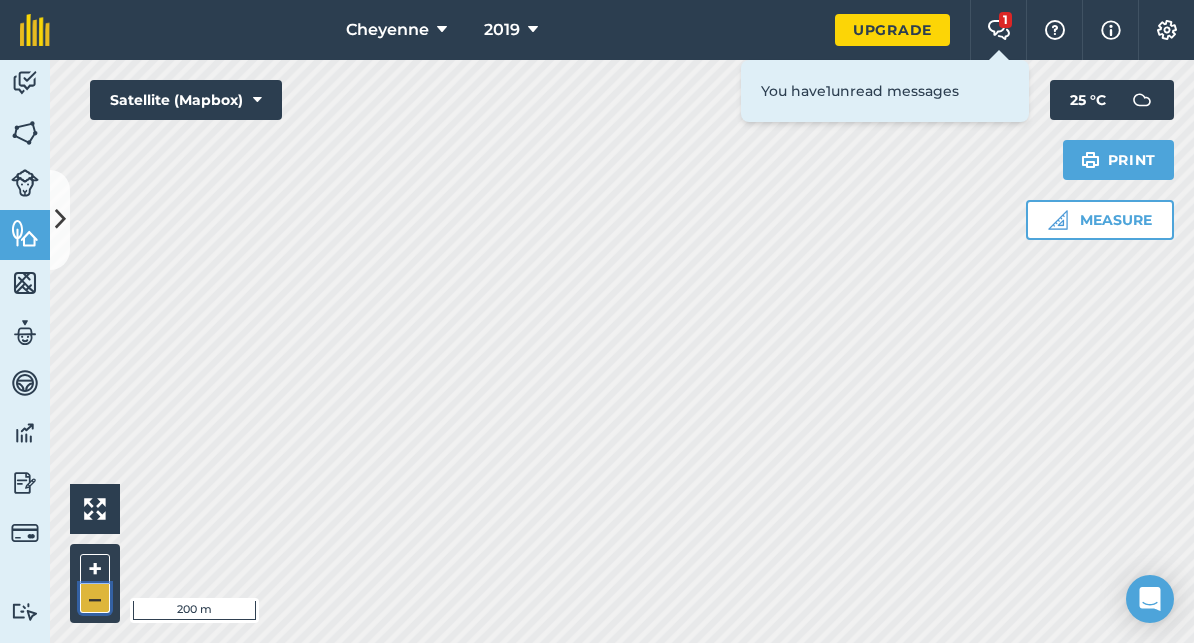 click on "–" at bounding box center [95, 598] 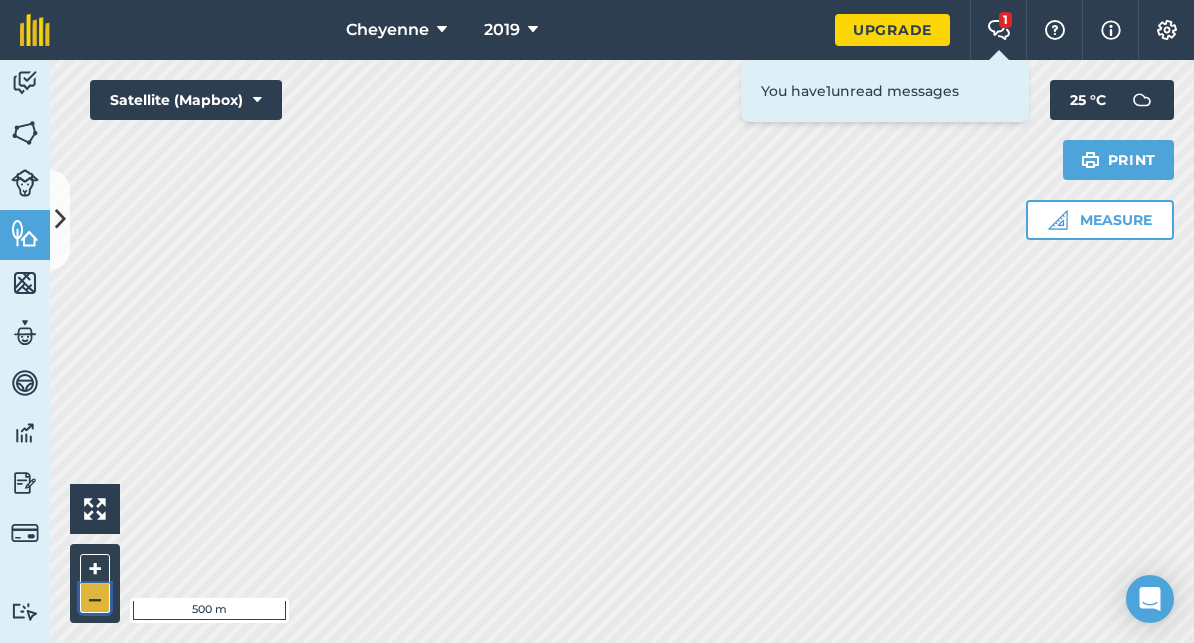click on "–" at bounding box center (95, 598) 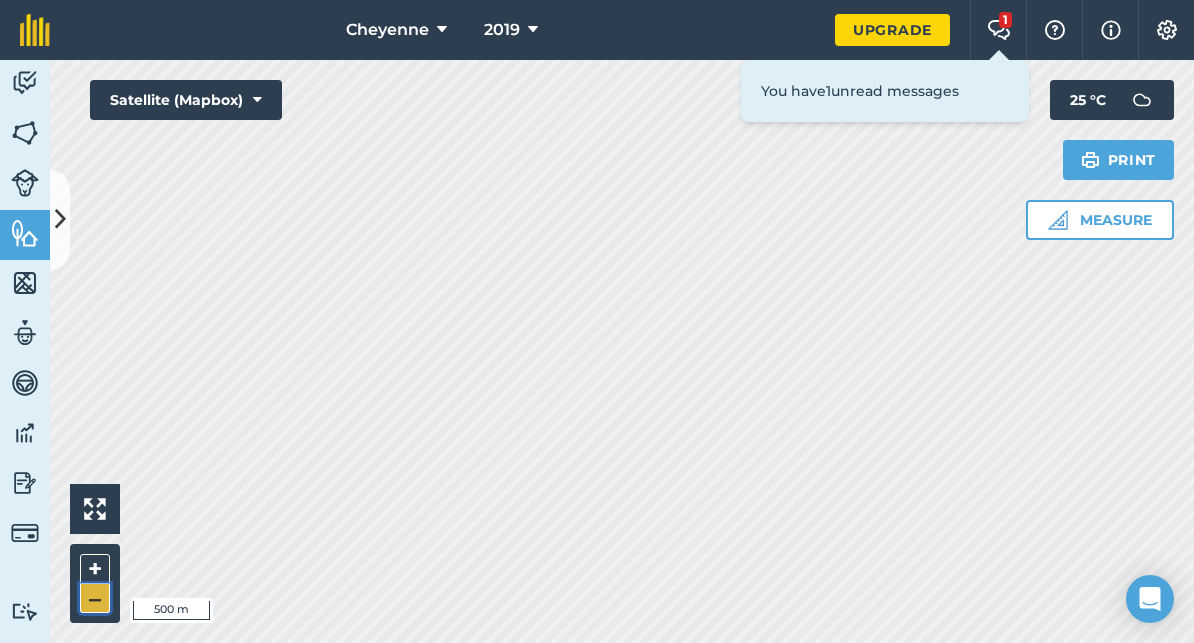 click on "–" at bounding box center [95, 598] 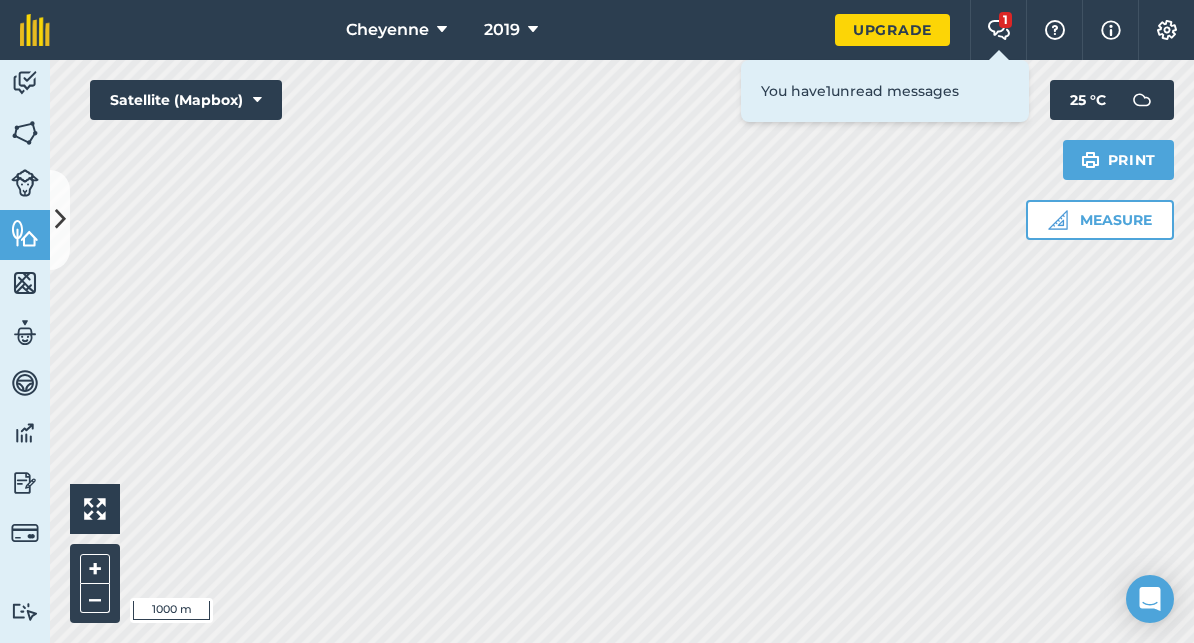 click on "+ –" at bounding box center [95, 583] 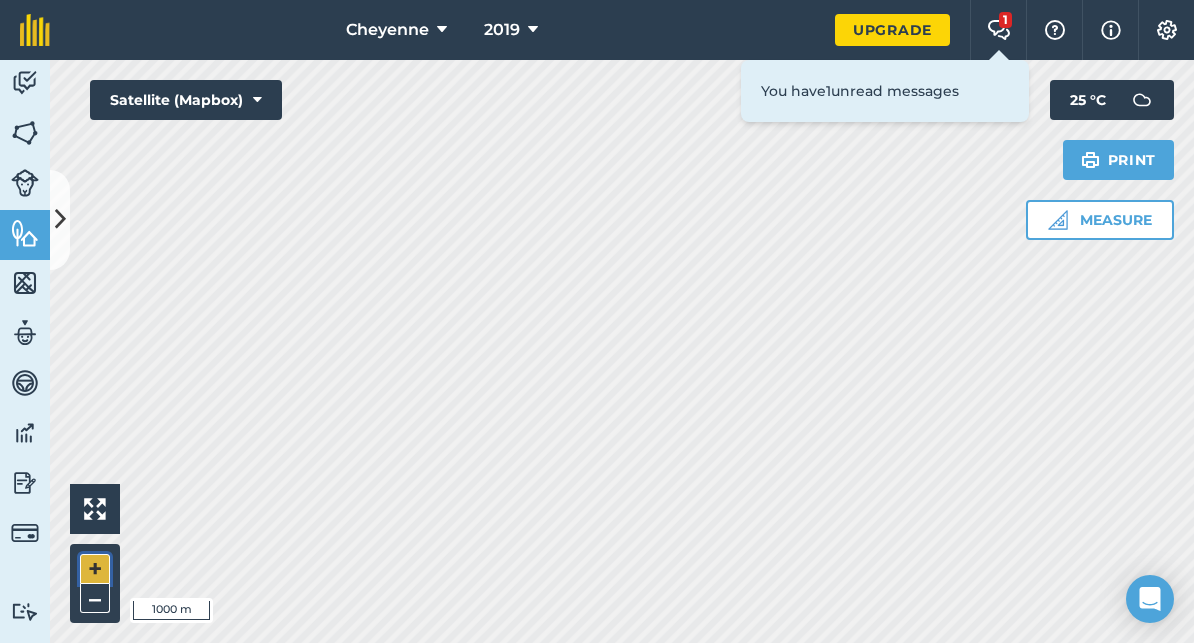 click on "+" at bounding box center [95, 569] 